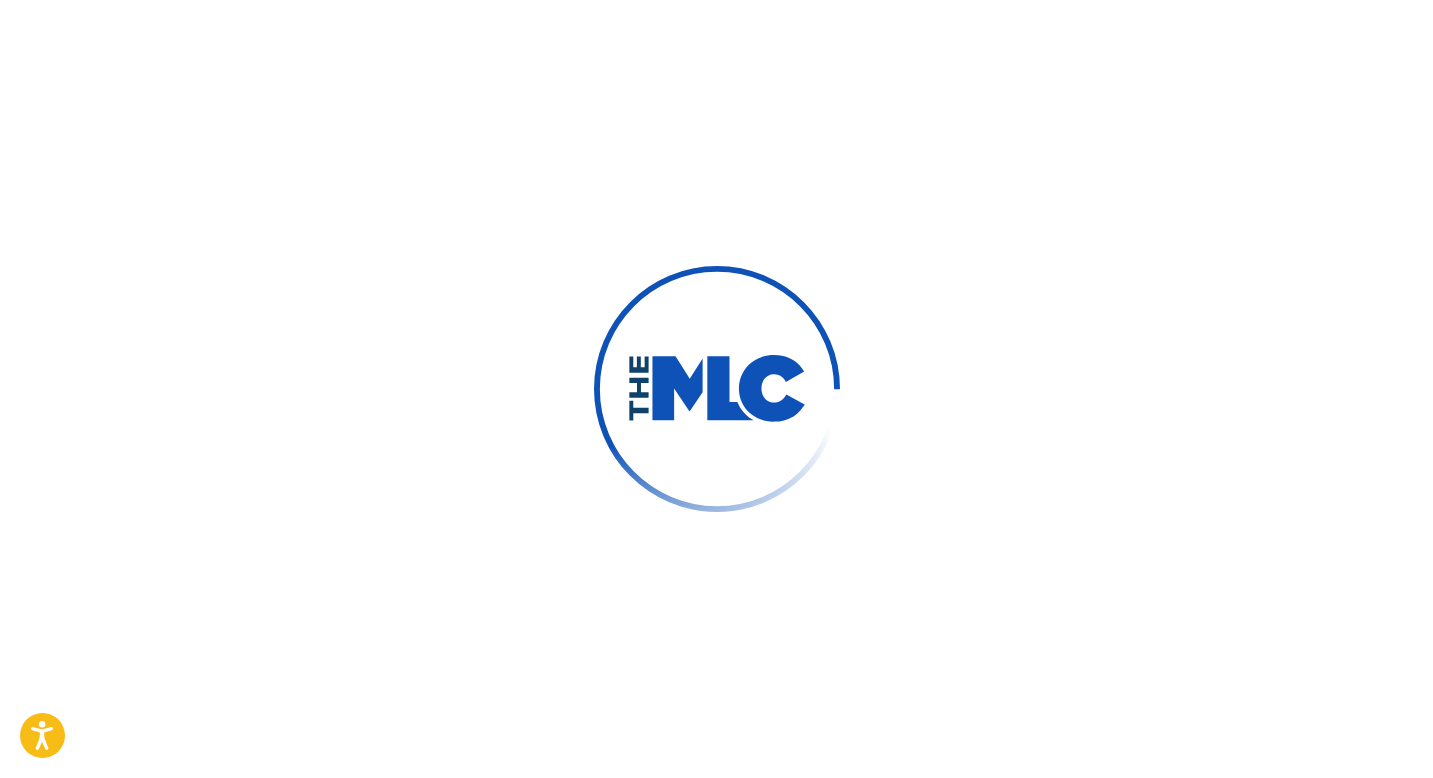 scroll, scrollTop: 0, scrollLeft: 0, axis: both 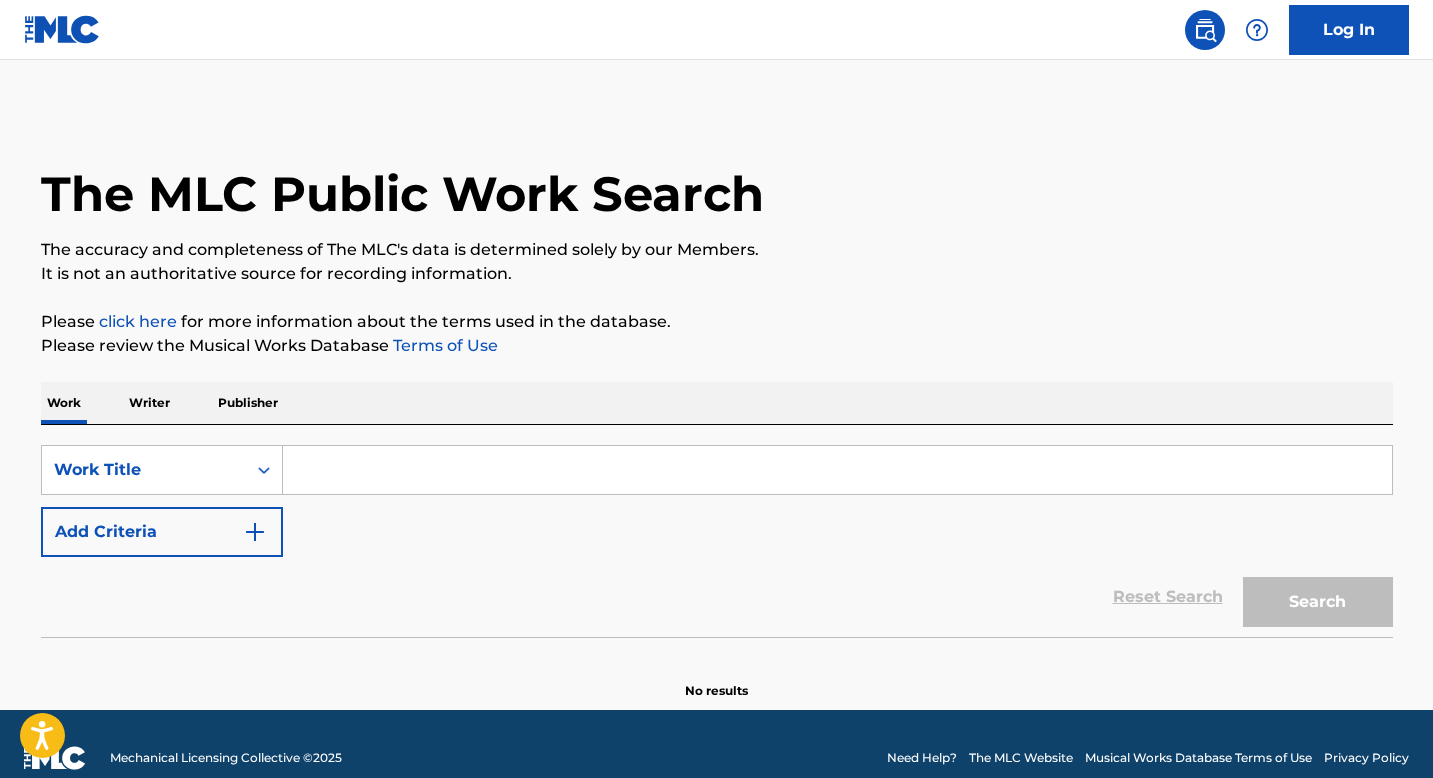 click at bounding box center [837, 470] 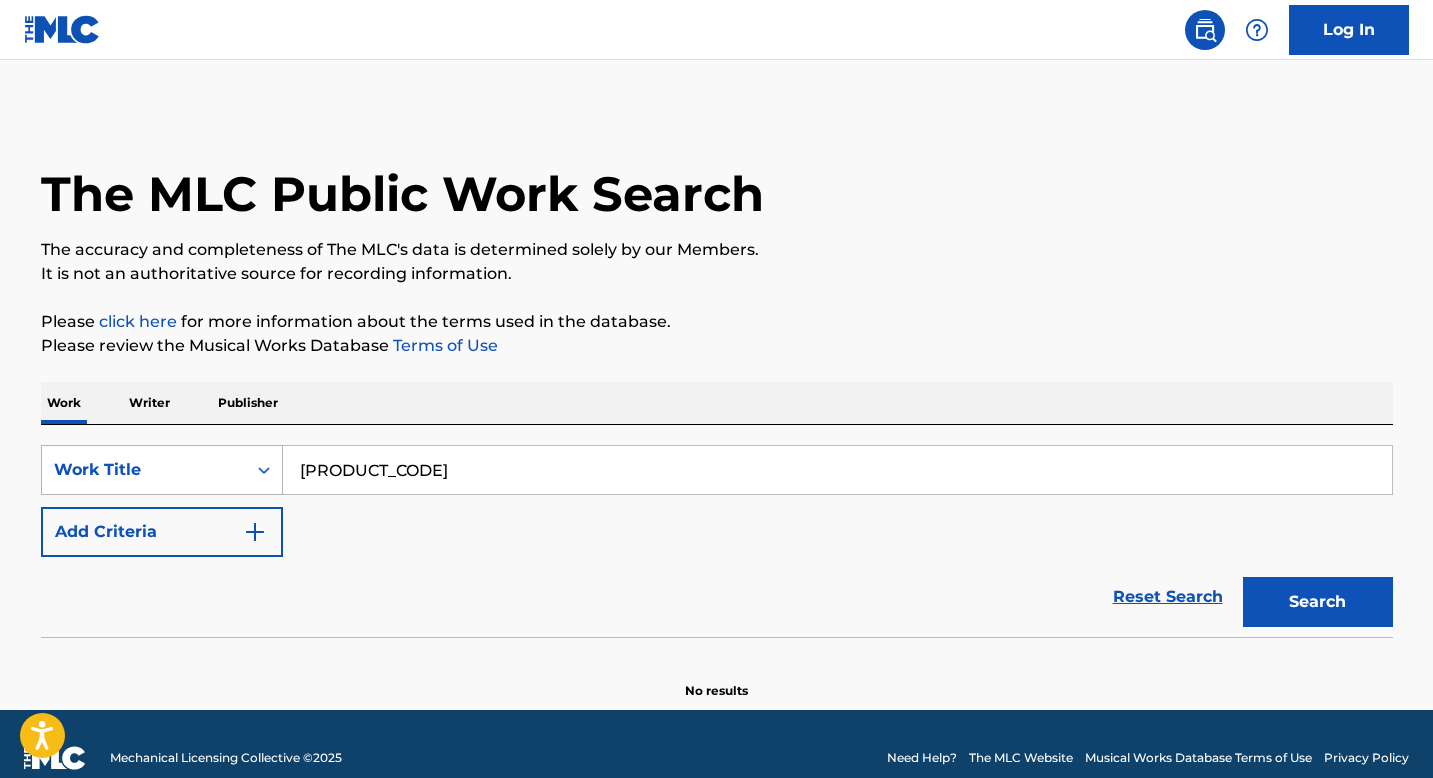 type on "[PRODUCT_CODE]" 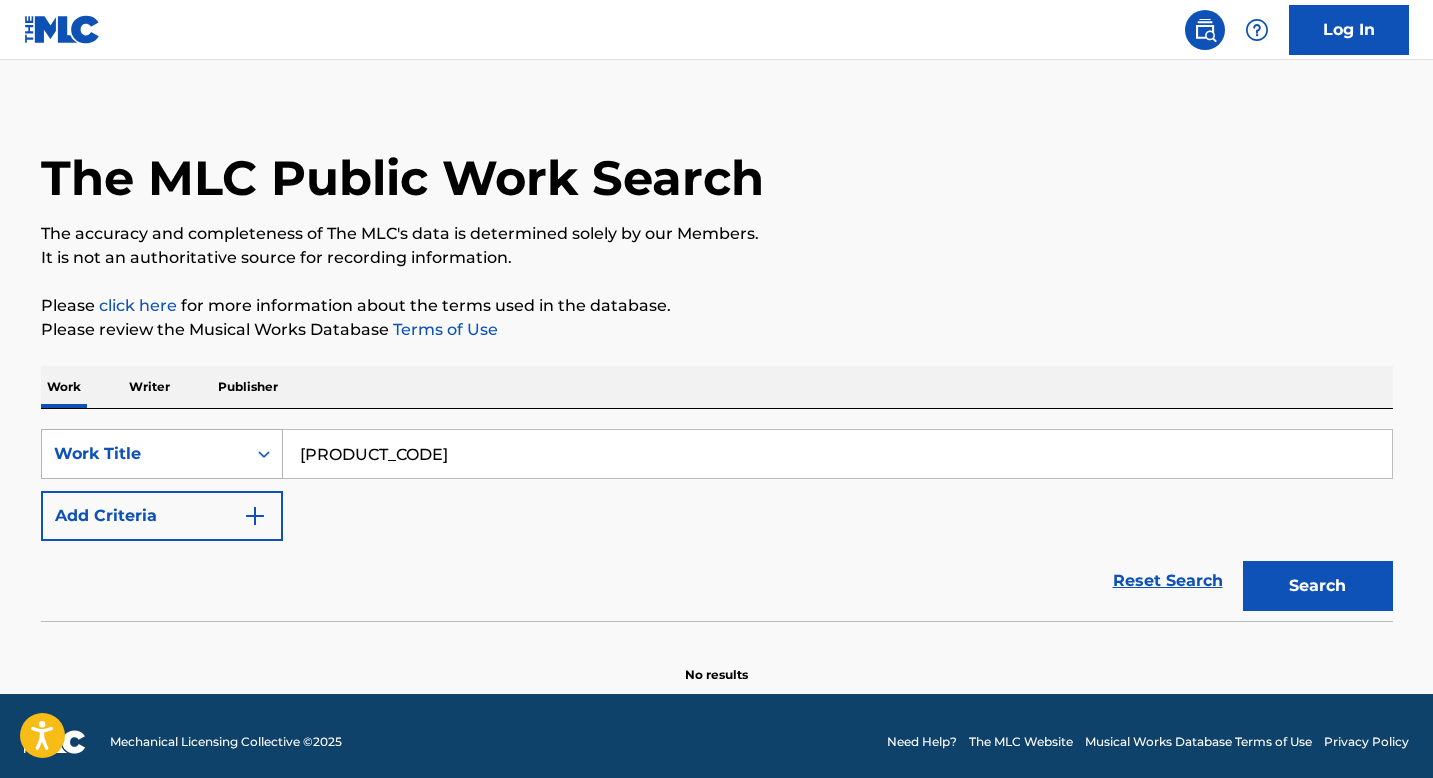 click on "Work Title" at bounding box center [144, 454] 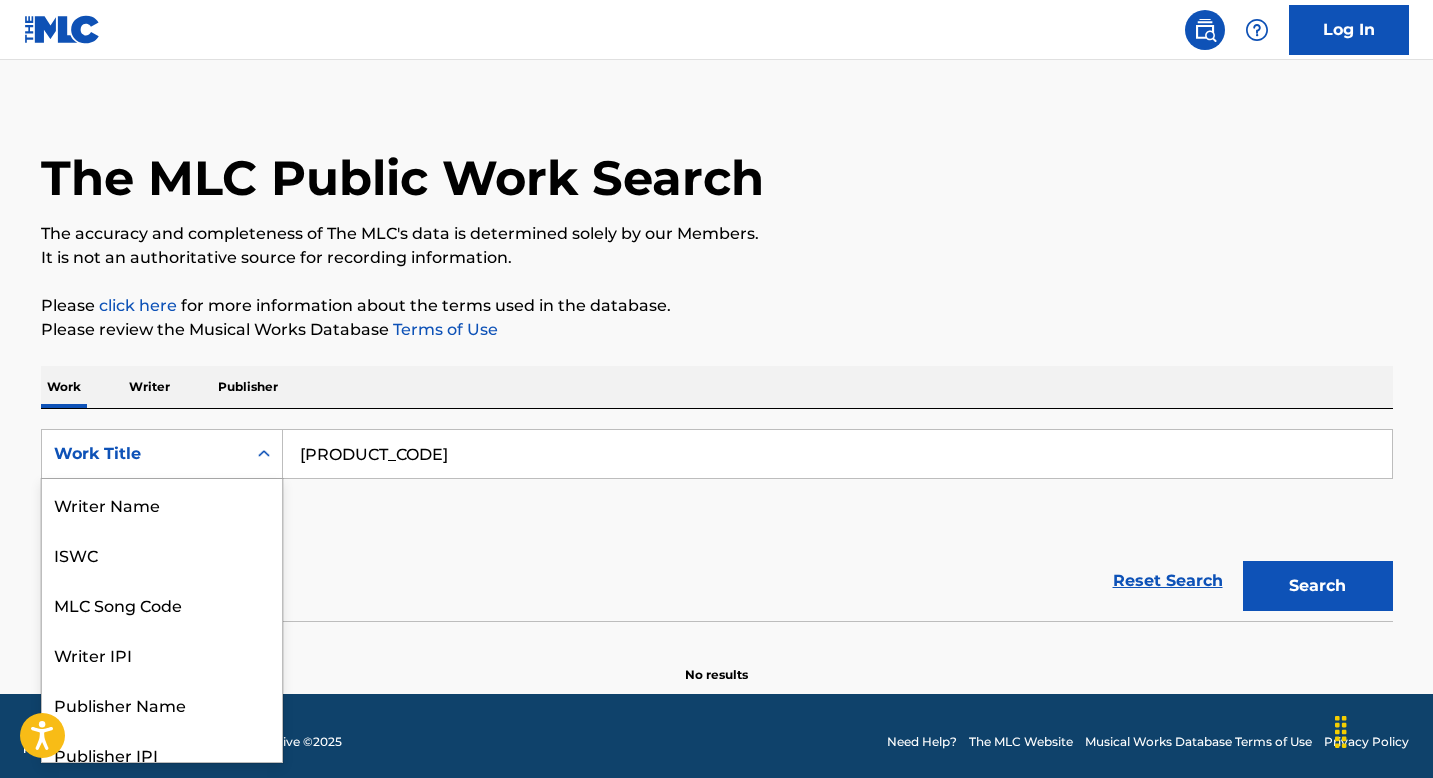 scroll, scrollTop: 18, scrollLeft: 0, axis: vertical 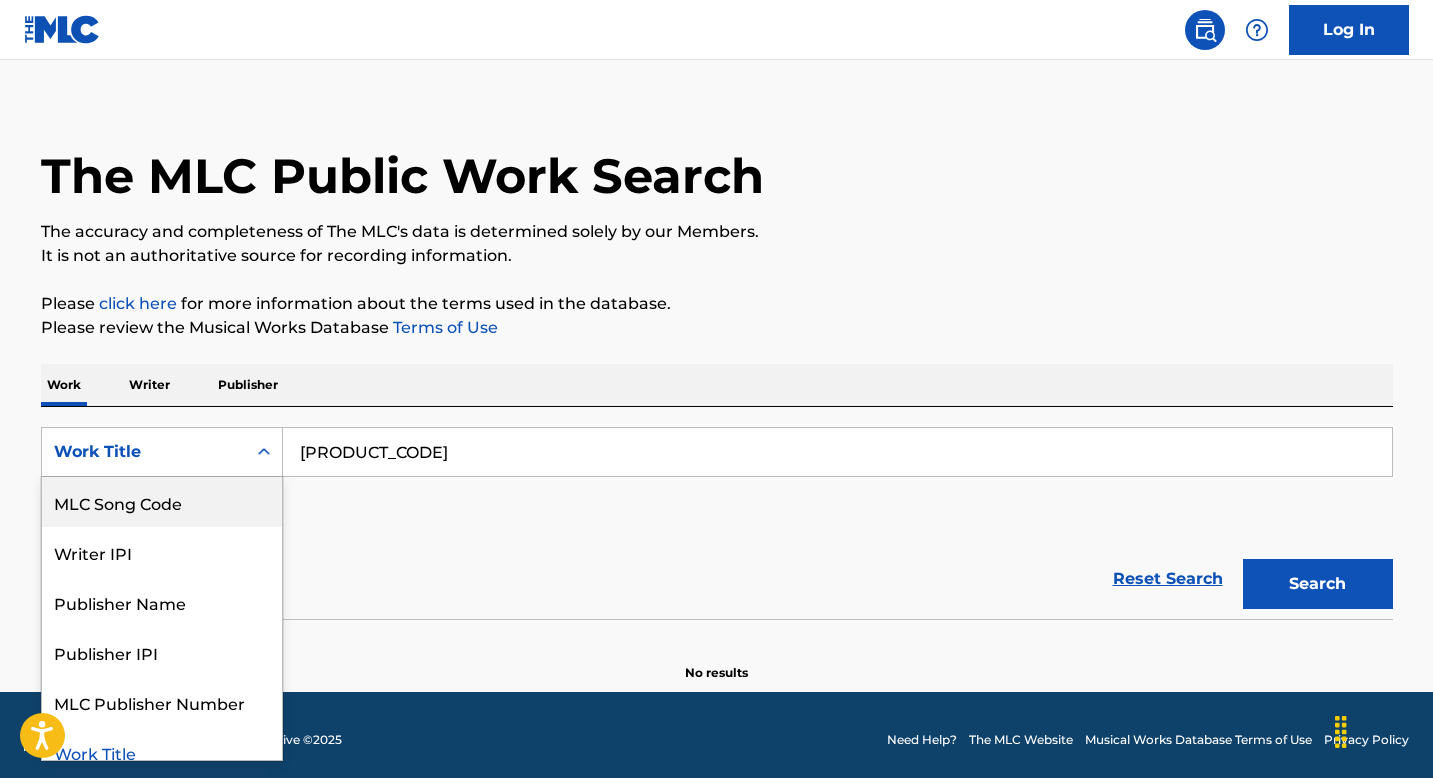 click on "MLC Song Code" at bounding box center (162, 502) 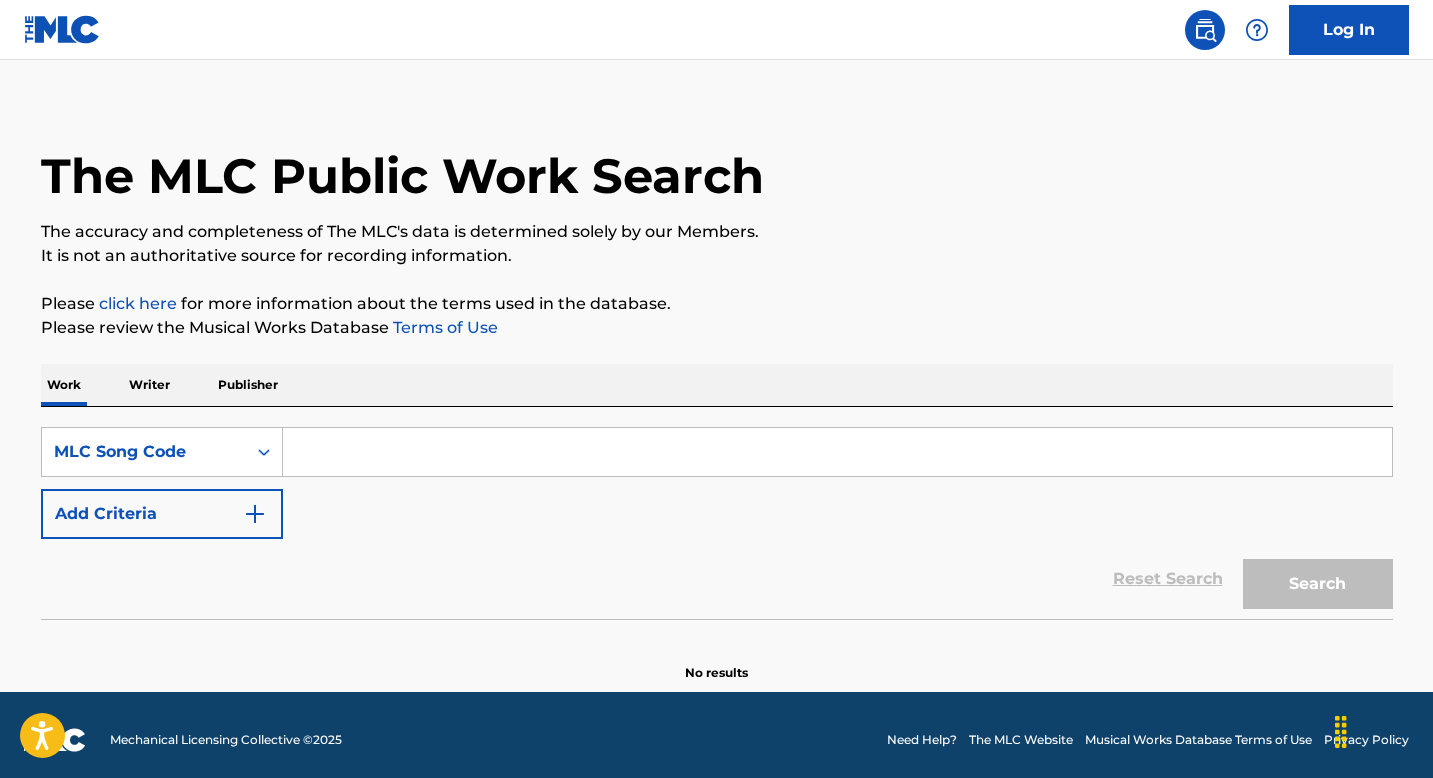 click at bounding box center [837, 452] 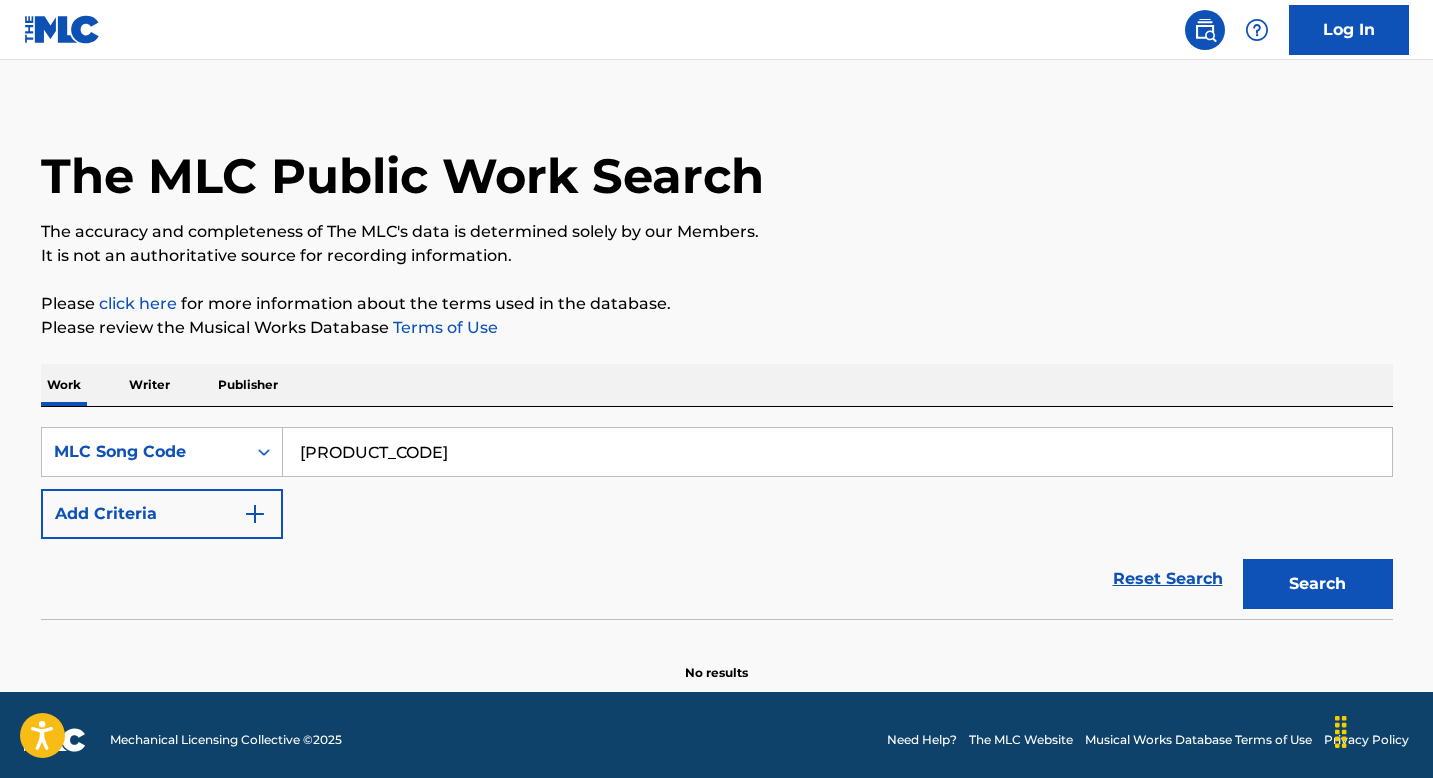 type on "[PRODUCT_CODE]" 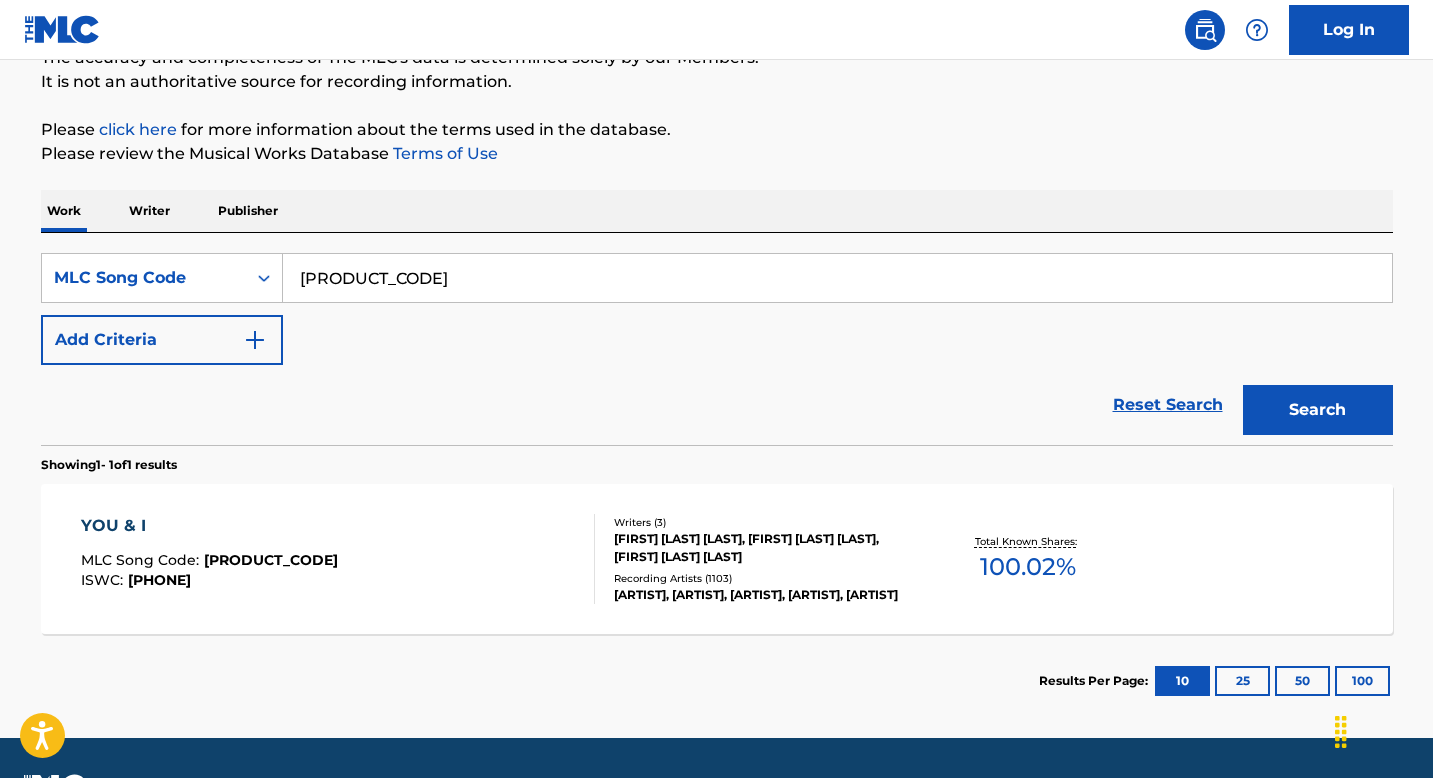 scroll, scrollTop: 195, scrollLeft: 0, axis: vertical 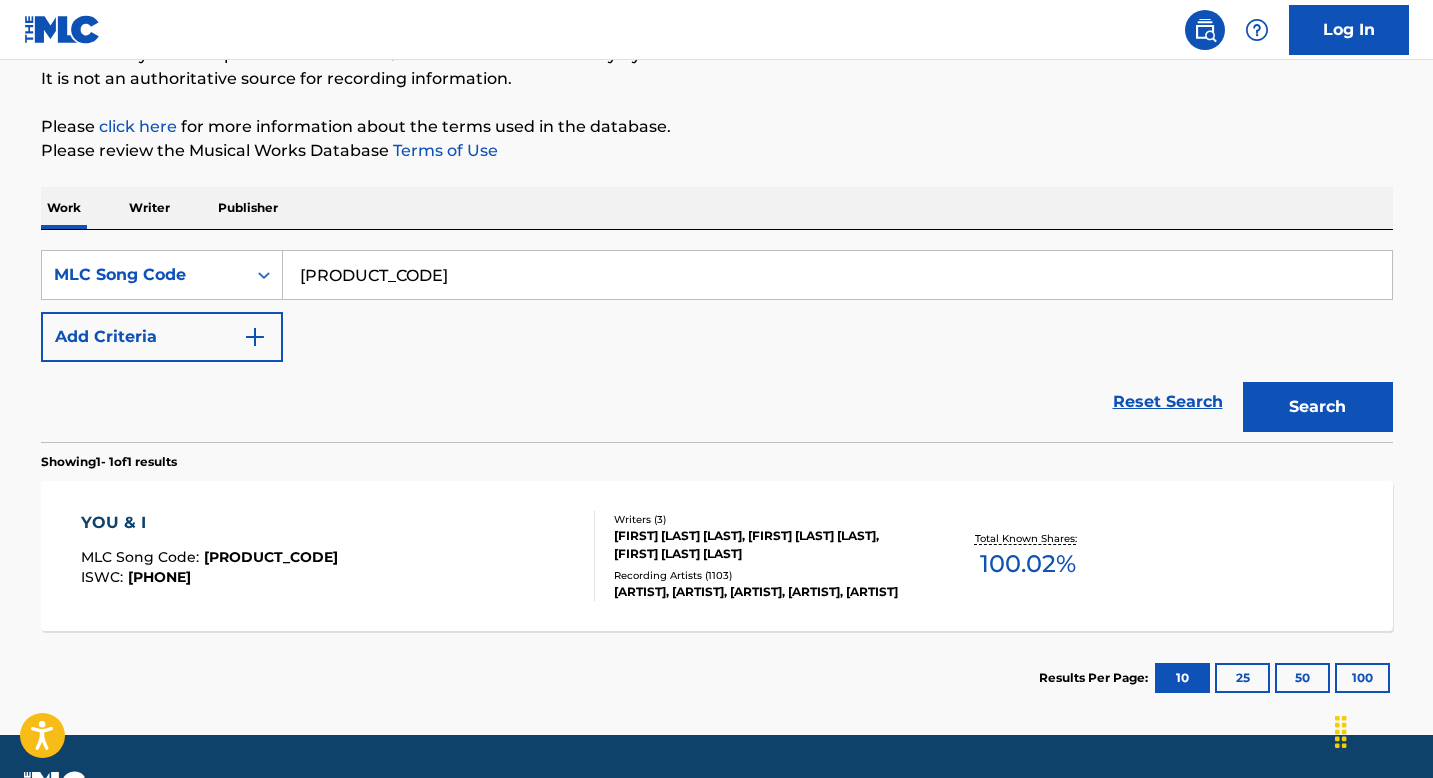 click on "[FIRST] [LAST] [LAST], [FIRST] [LAST] [LAST], [FIRST] [LAST] [LAST]" at bounding box center (765, 545) 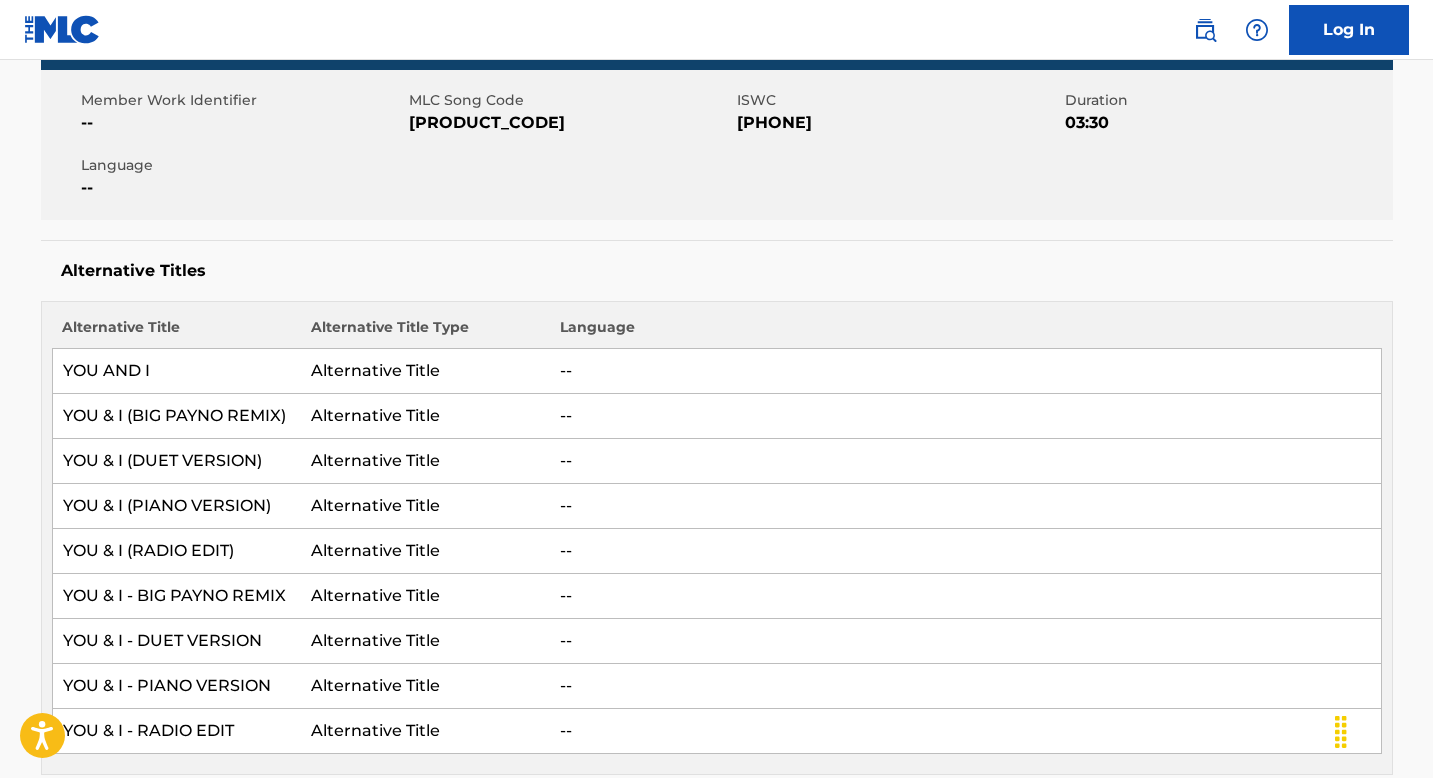 scroll, scrollTop: 0, scrollLeft: 0, axis: both 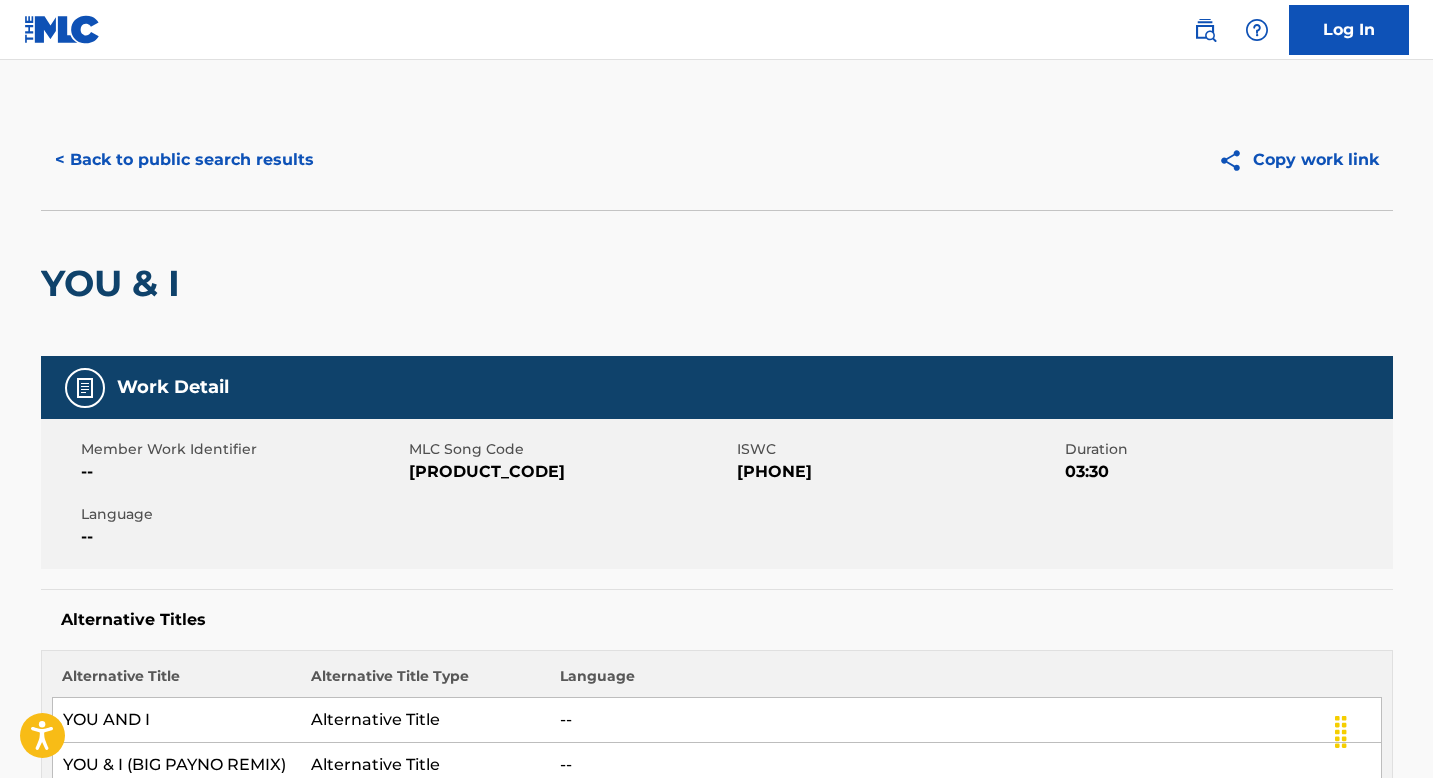 click on "< Back to public search results Copy work link" at bounding box center [717, 160] 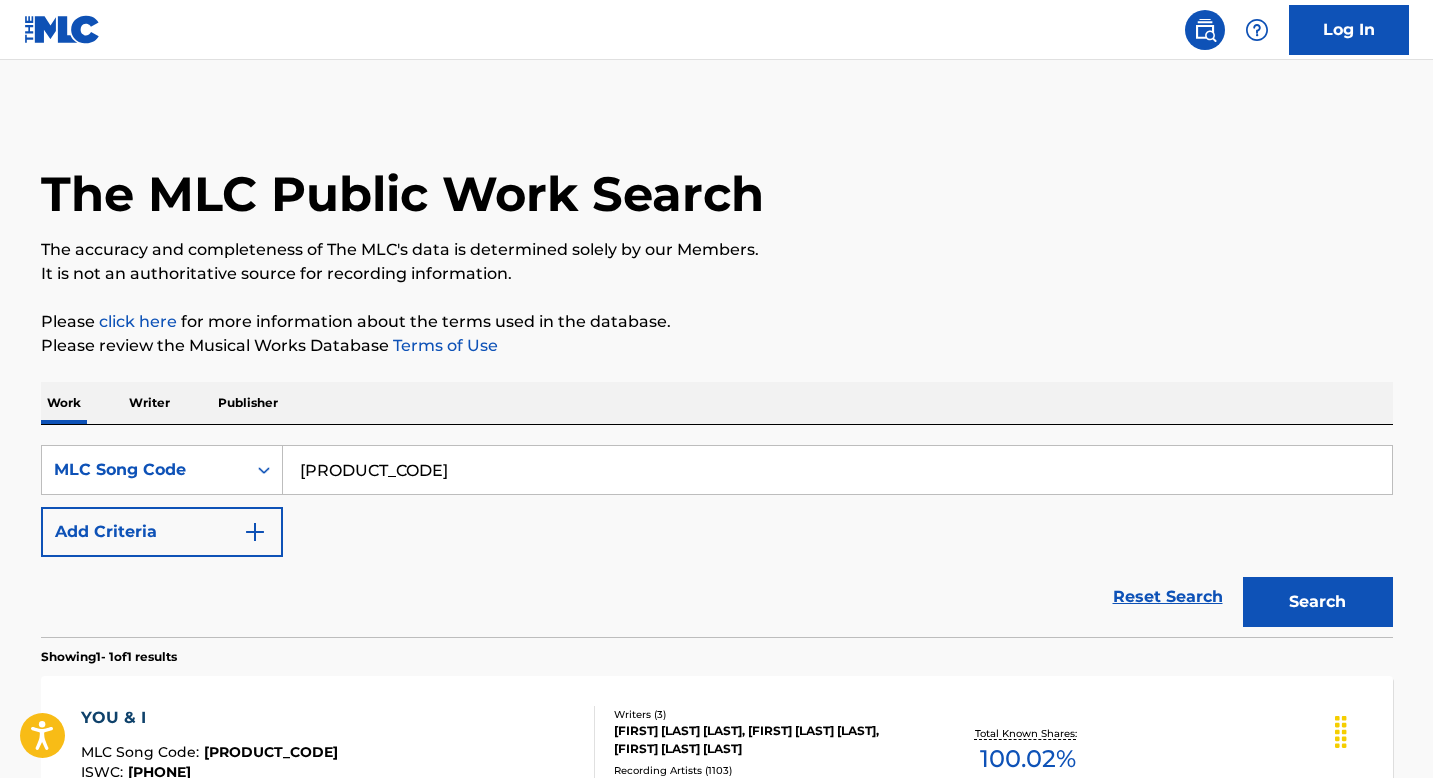 scroll, scrollTop: 195, scrollLeft: 0, axis: vertical 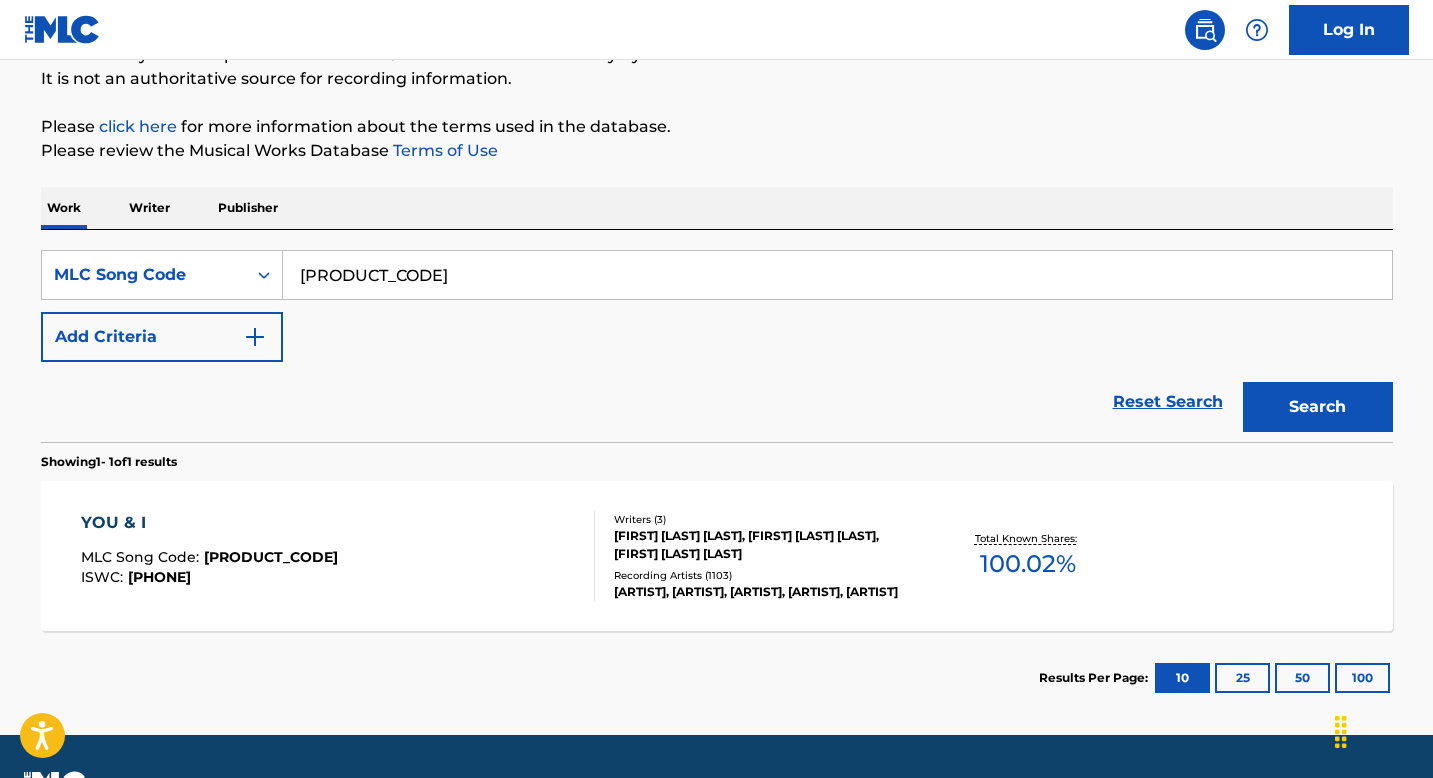 drag, startPoint x: 512, startPoint y: 220, endPoint x: 511, endPoint y: 248, distance: 28.01785 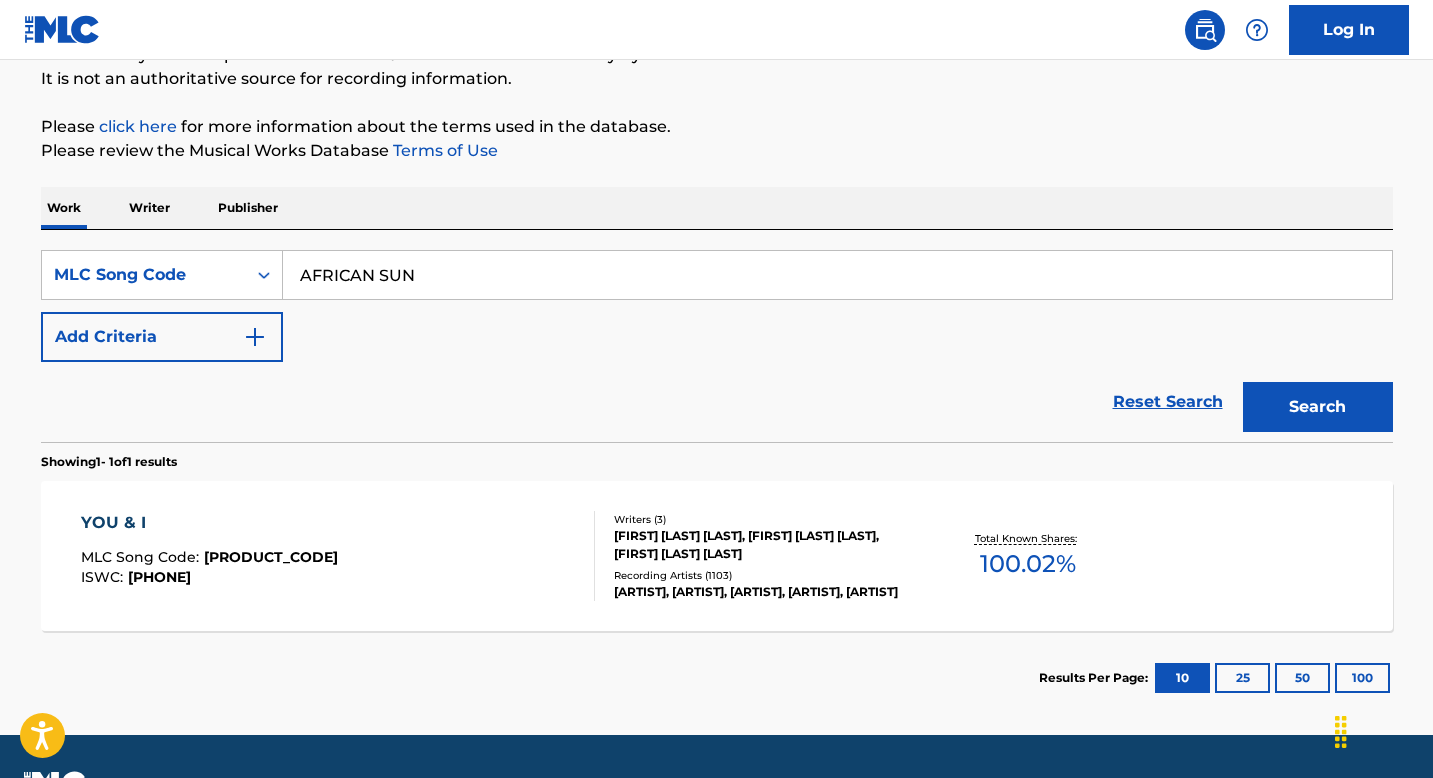 type on "AFRICAN SUN" 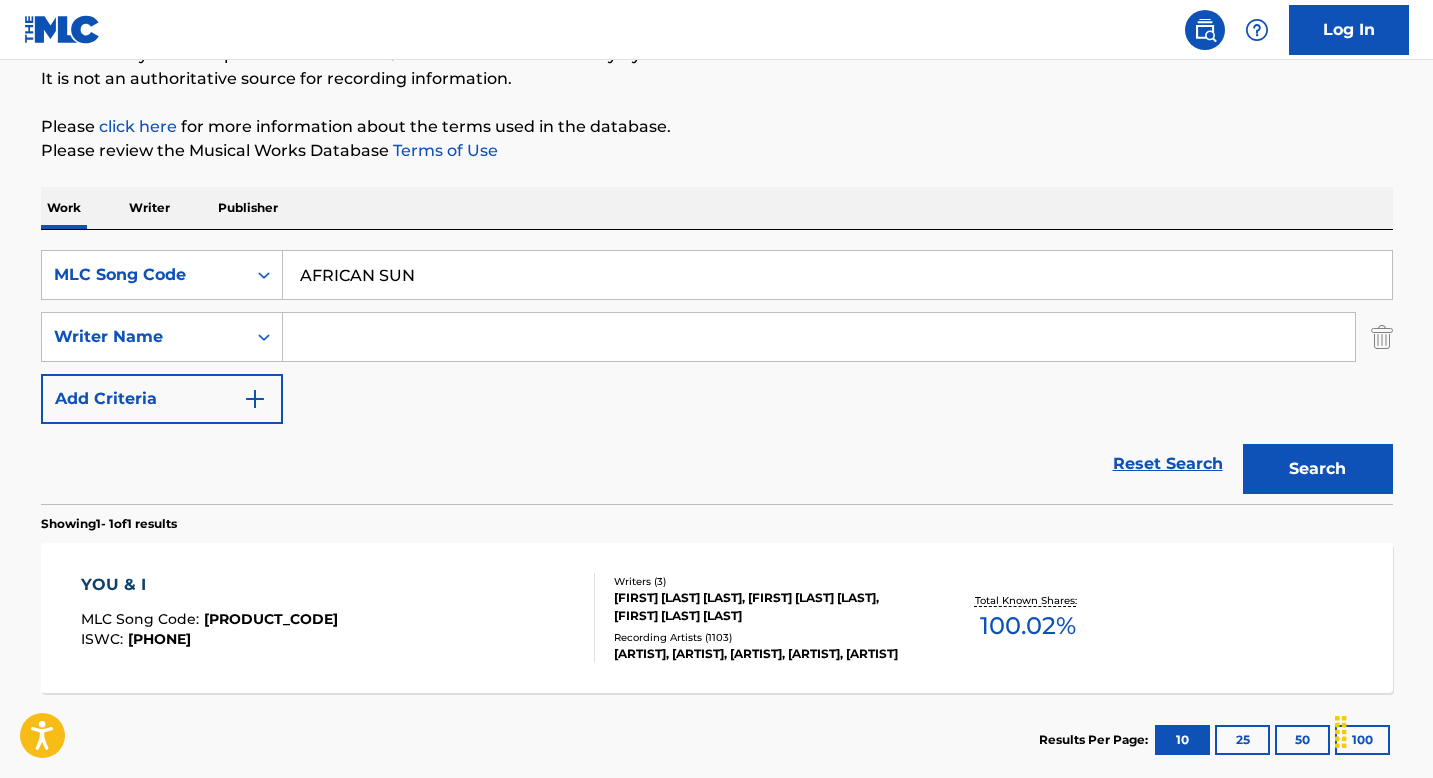 click at bounding box center (819, 337) 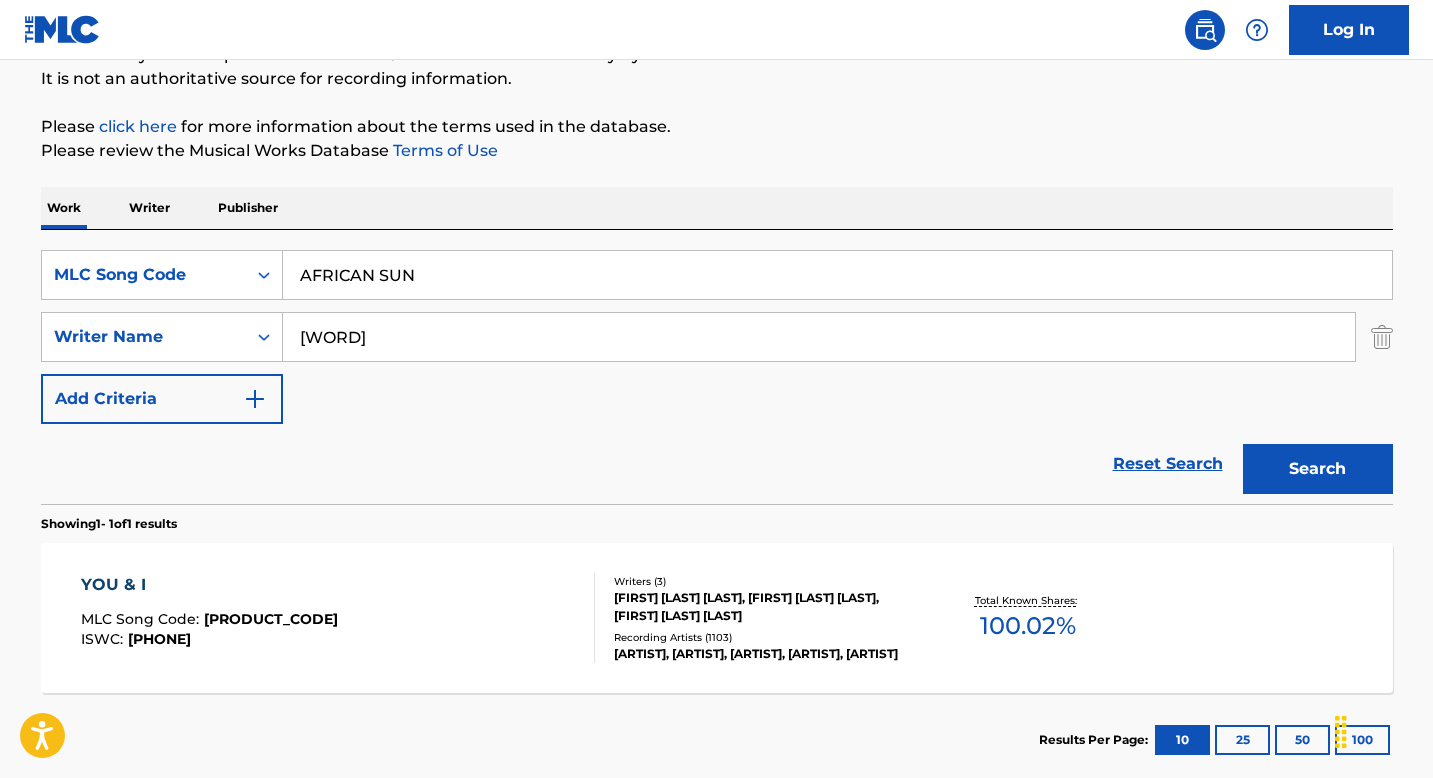 type on "[WORD]" 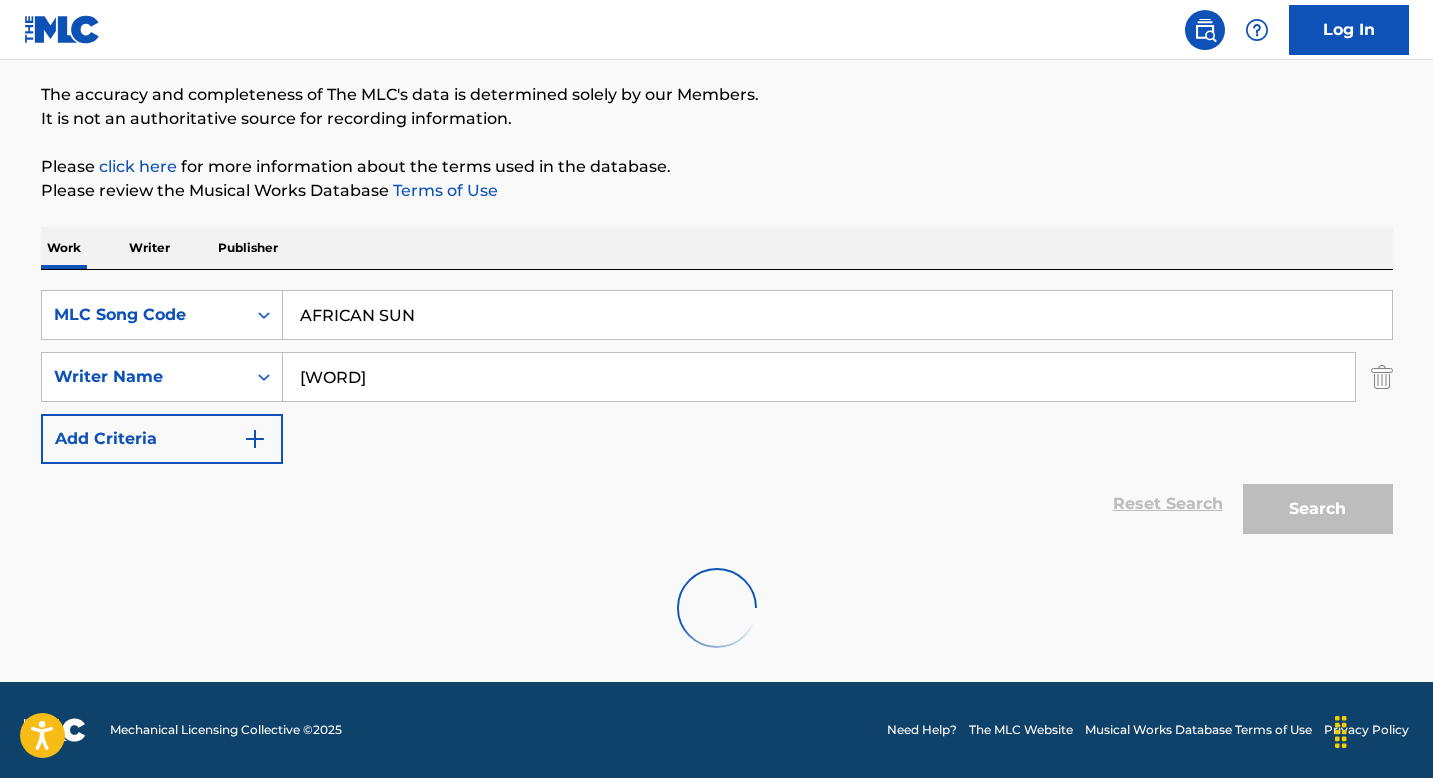 scroll, scrollTop: 90, scrollLeft: 0, axis: vertical 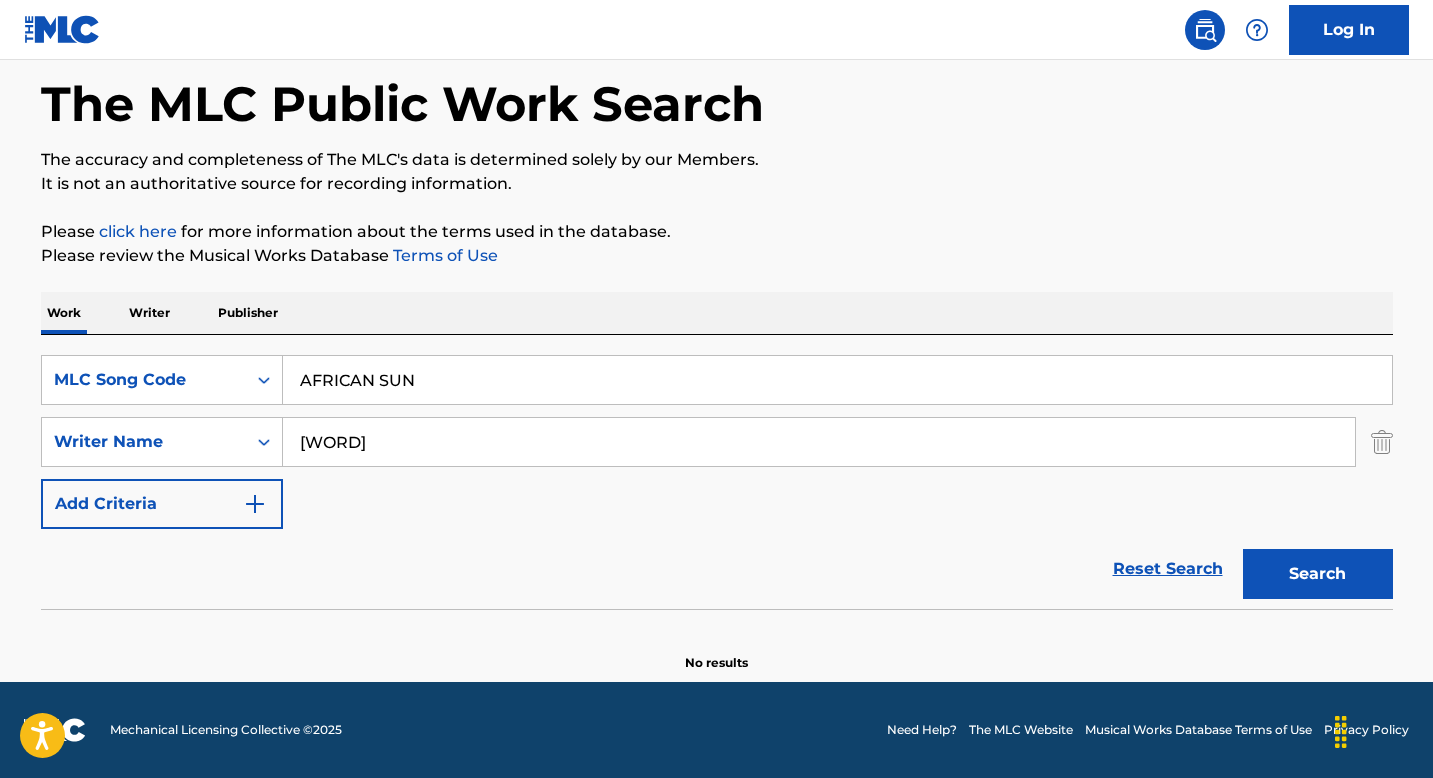 click on "[WORD]" at bounding box center (819, 442) 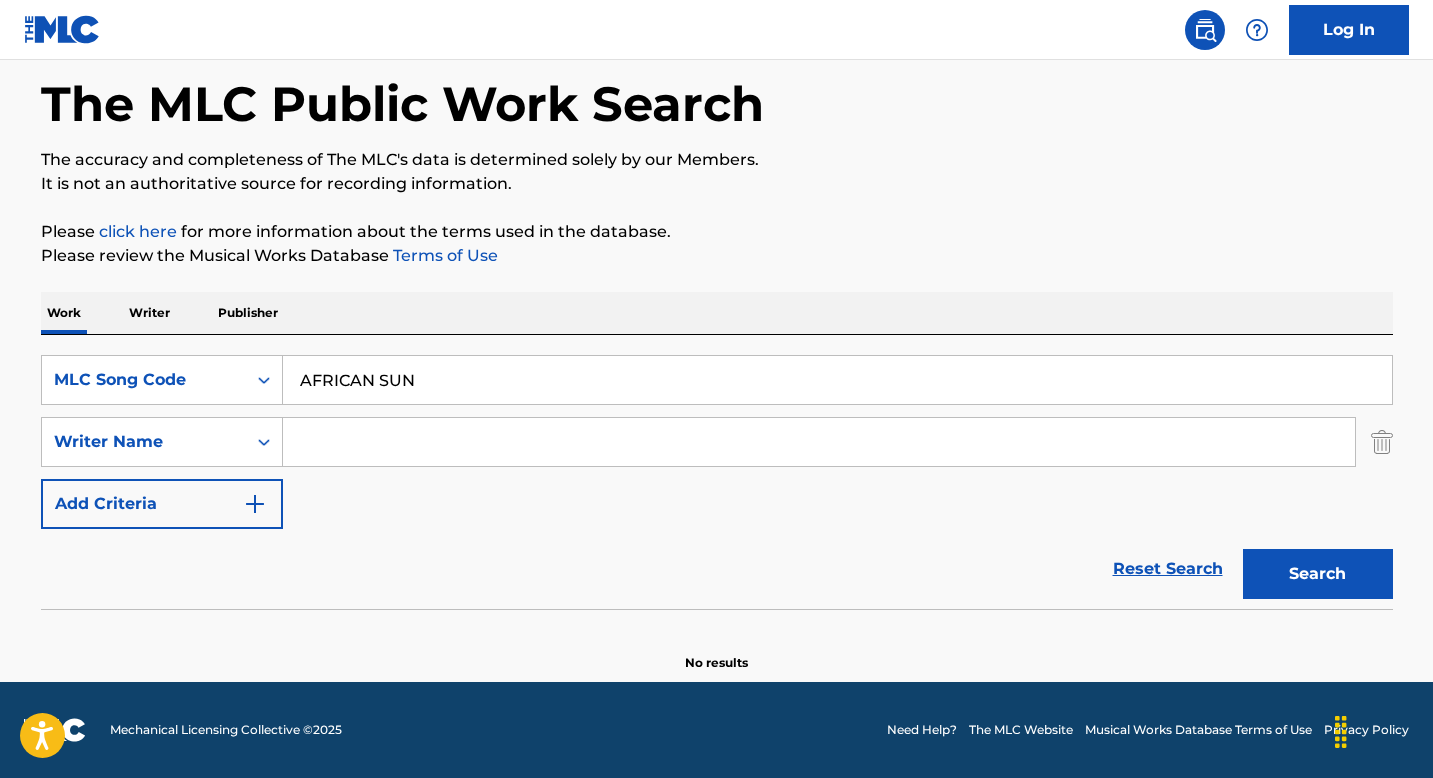 type 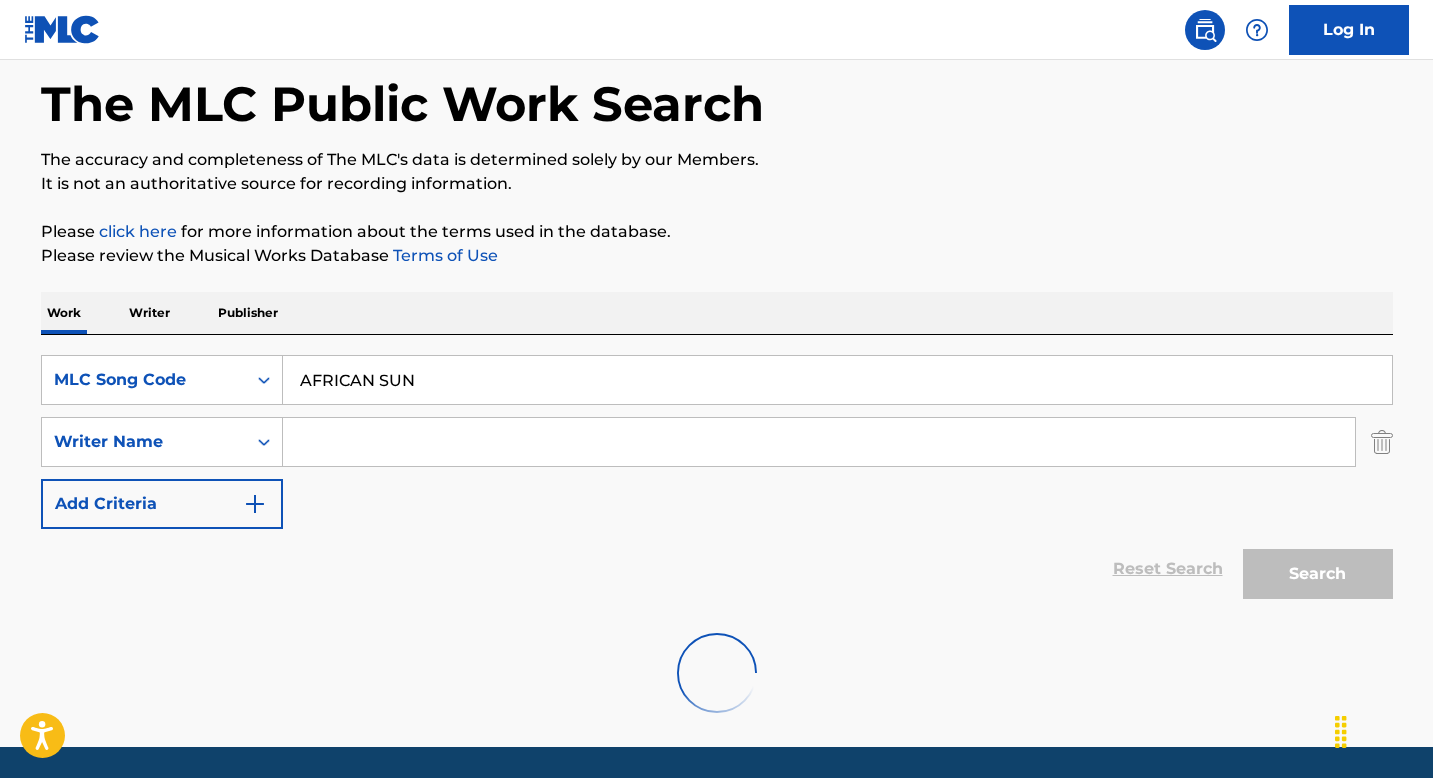 scroll, scrollTop: 155, scrollLeft: 0, axis: vertical 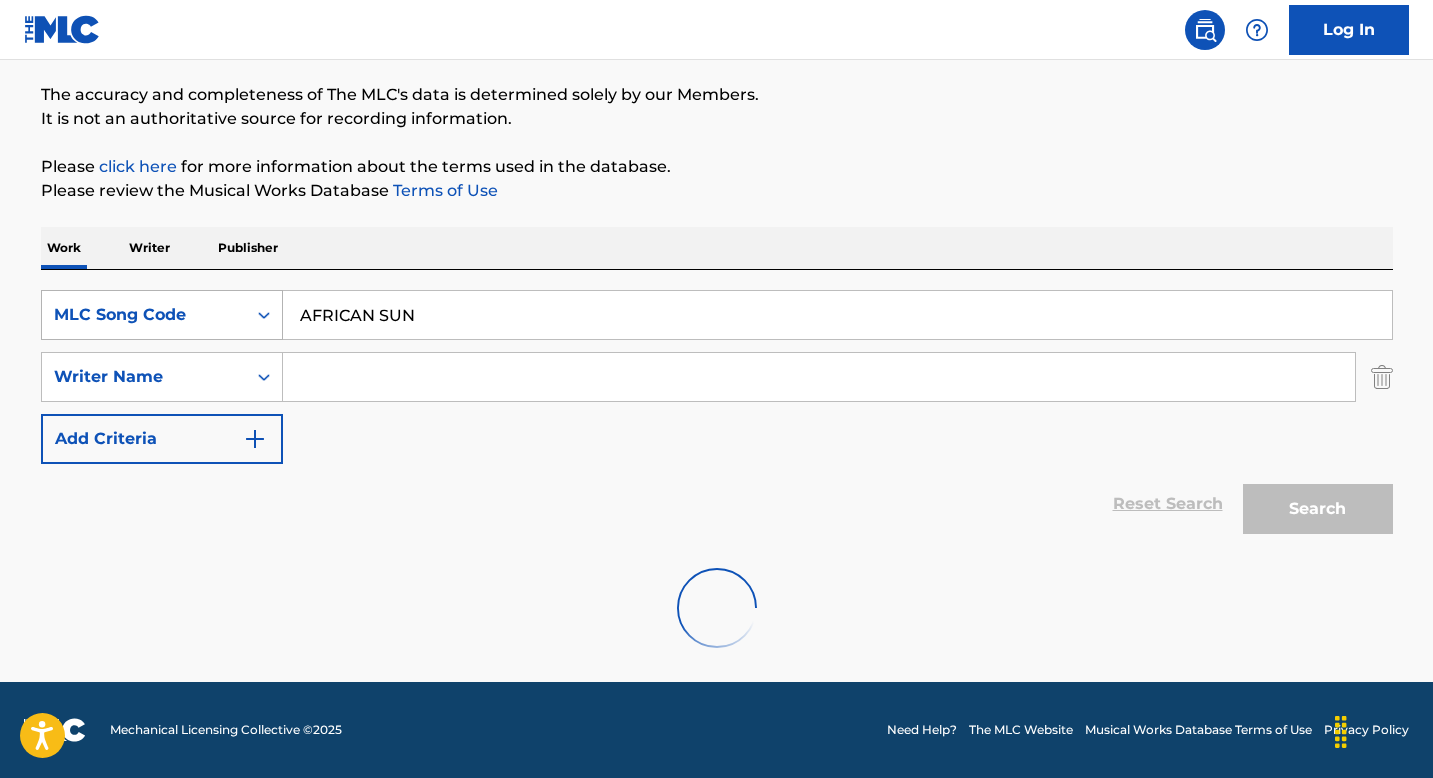 click at bounding box center [264, 315] 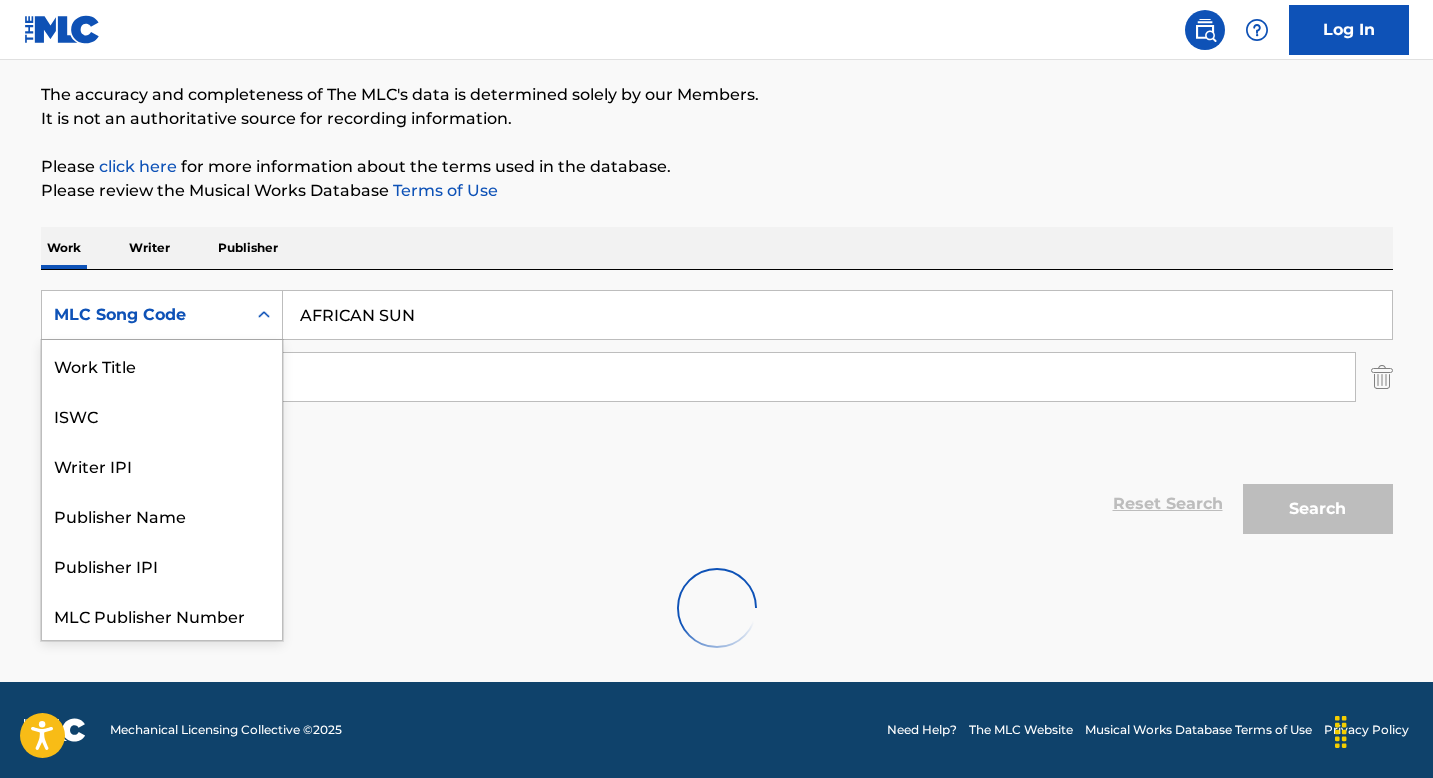 scroll, scrollTop: 50, scrollLeft: 0, axis: vertical 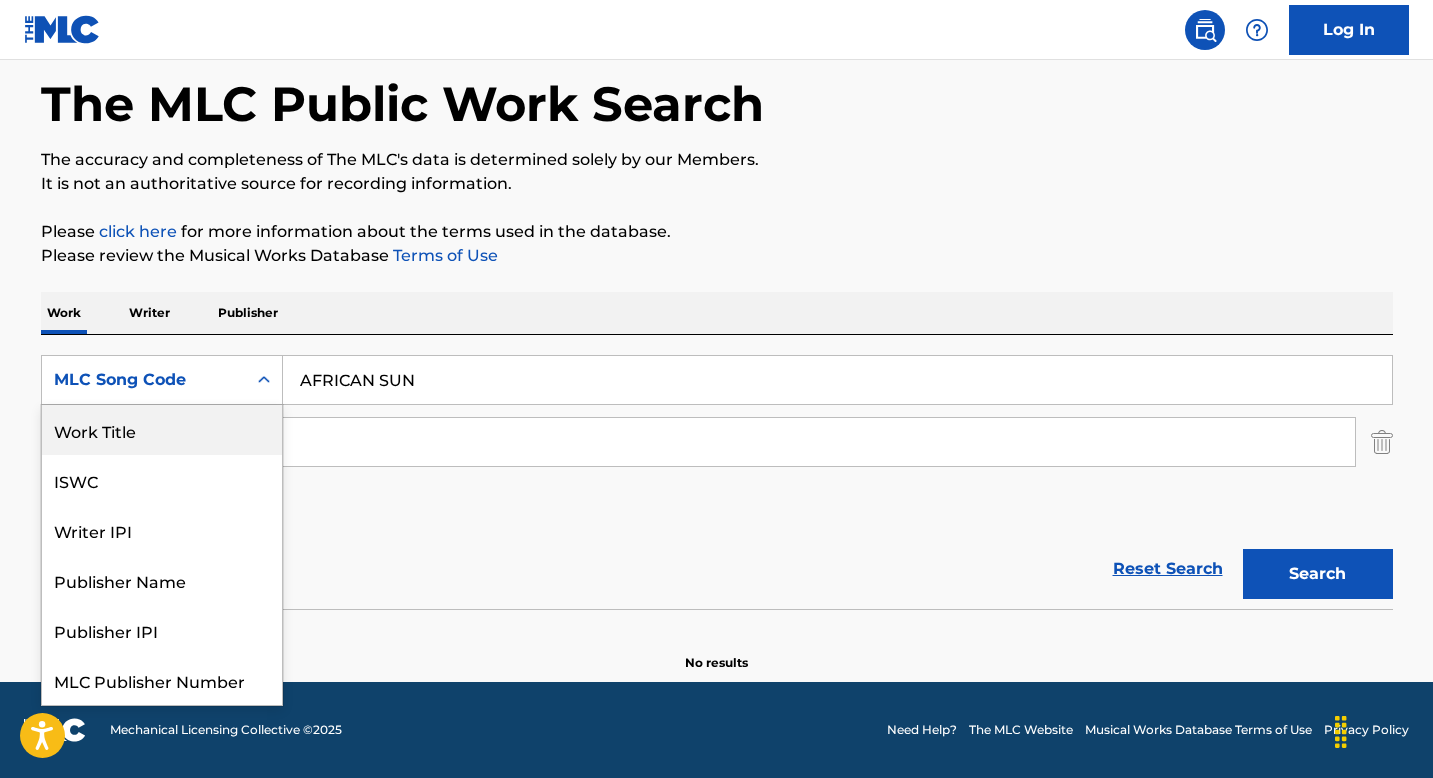 click on "Work Title" at bounding box center [162, 430] 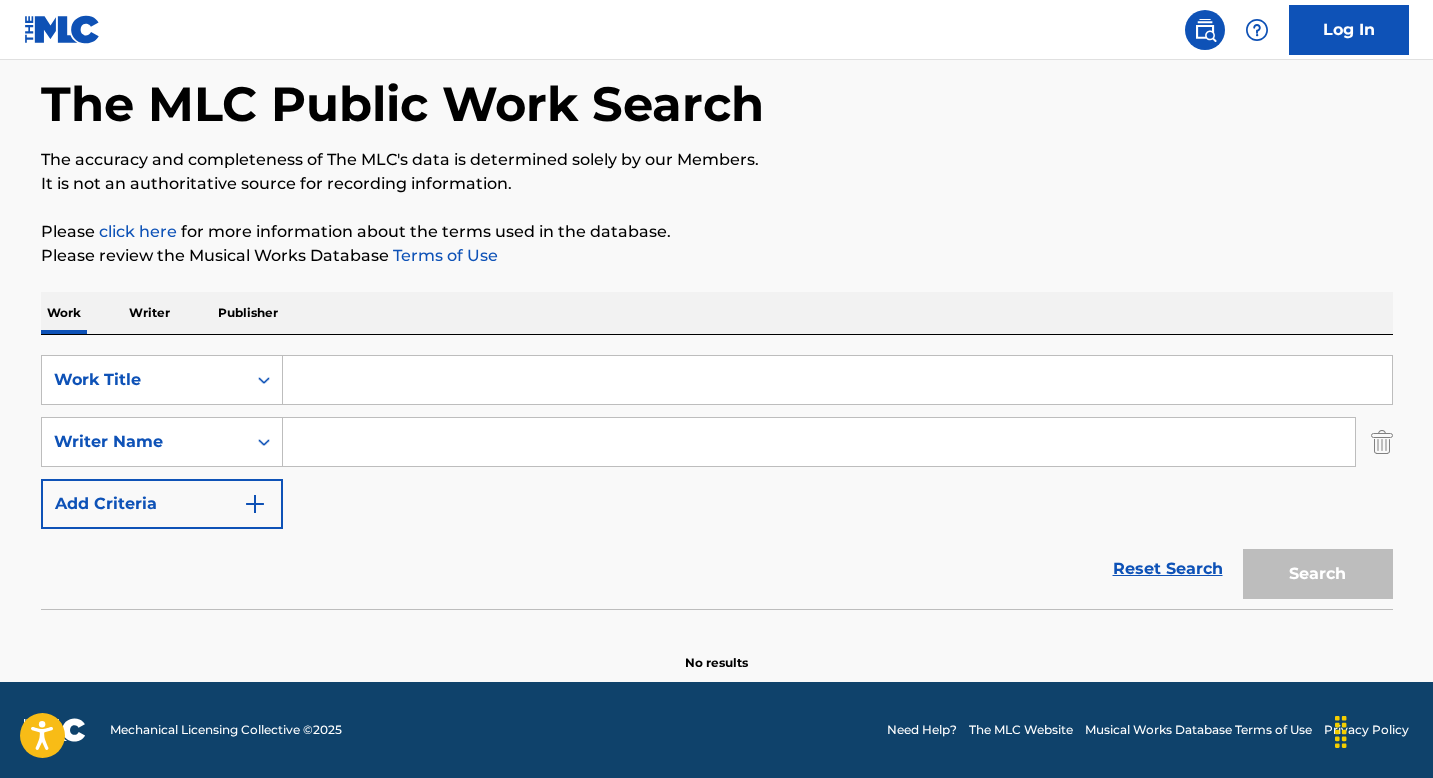 click at bounding box center [819, 442] 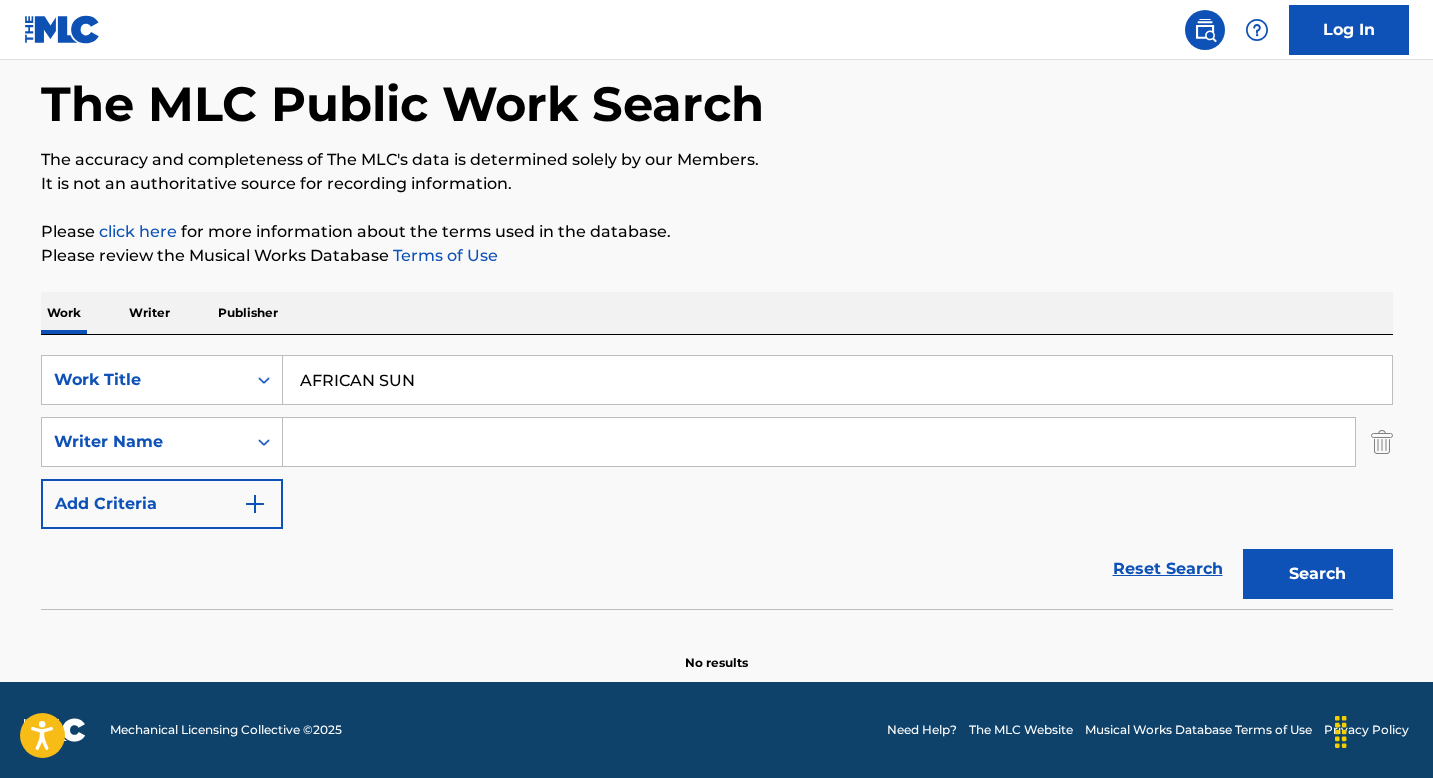 type on "AFRICAN SUN" 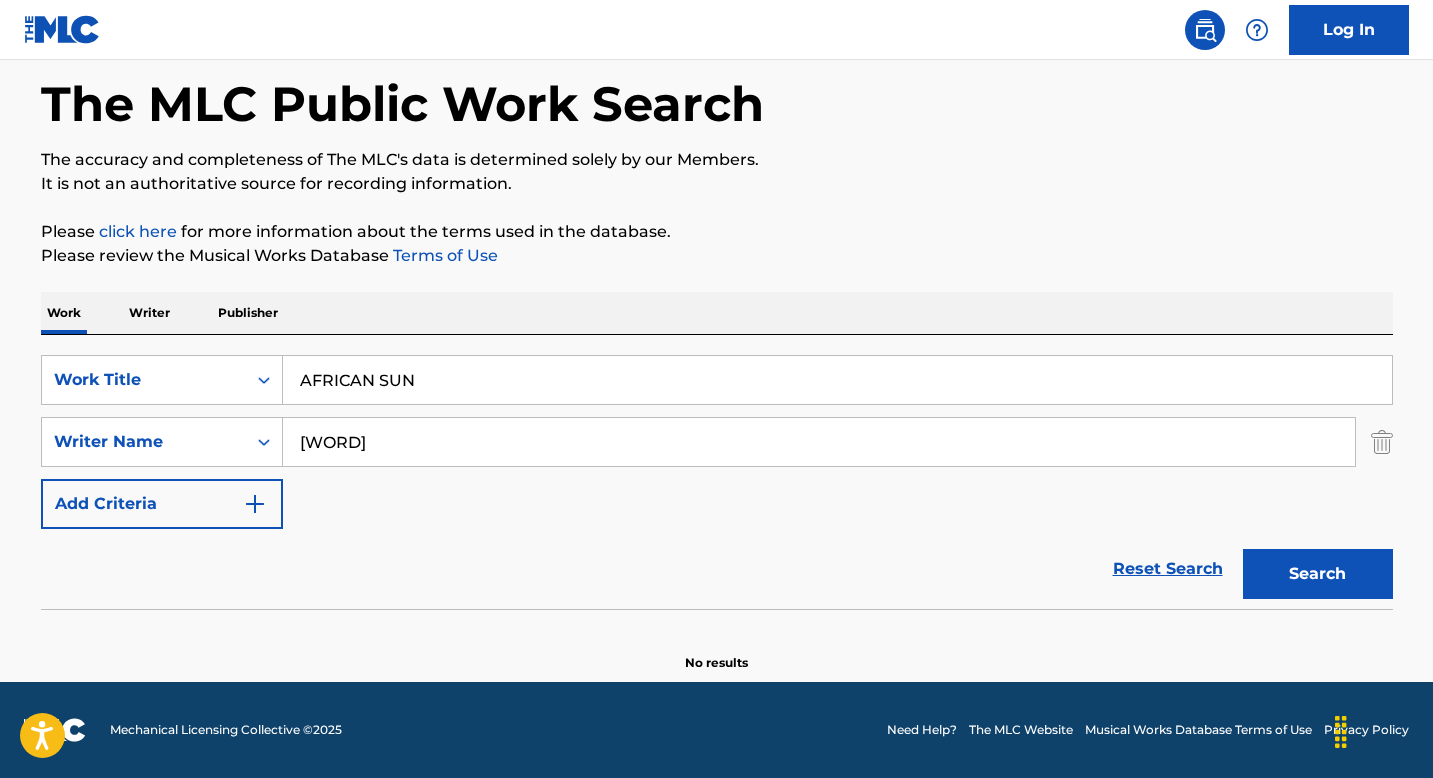 type on "[WORD]" 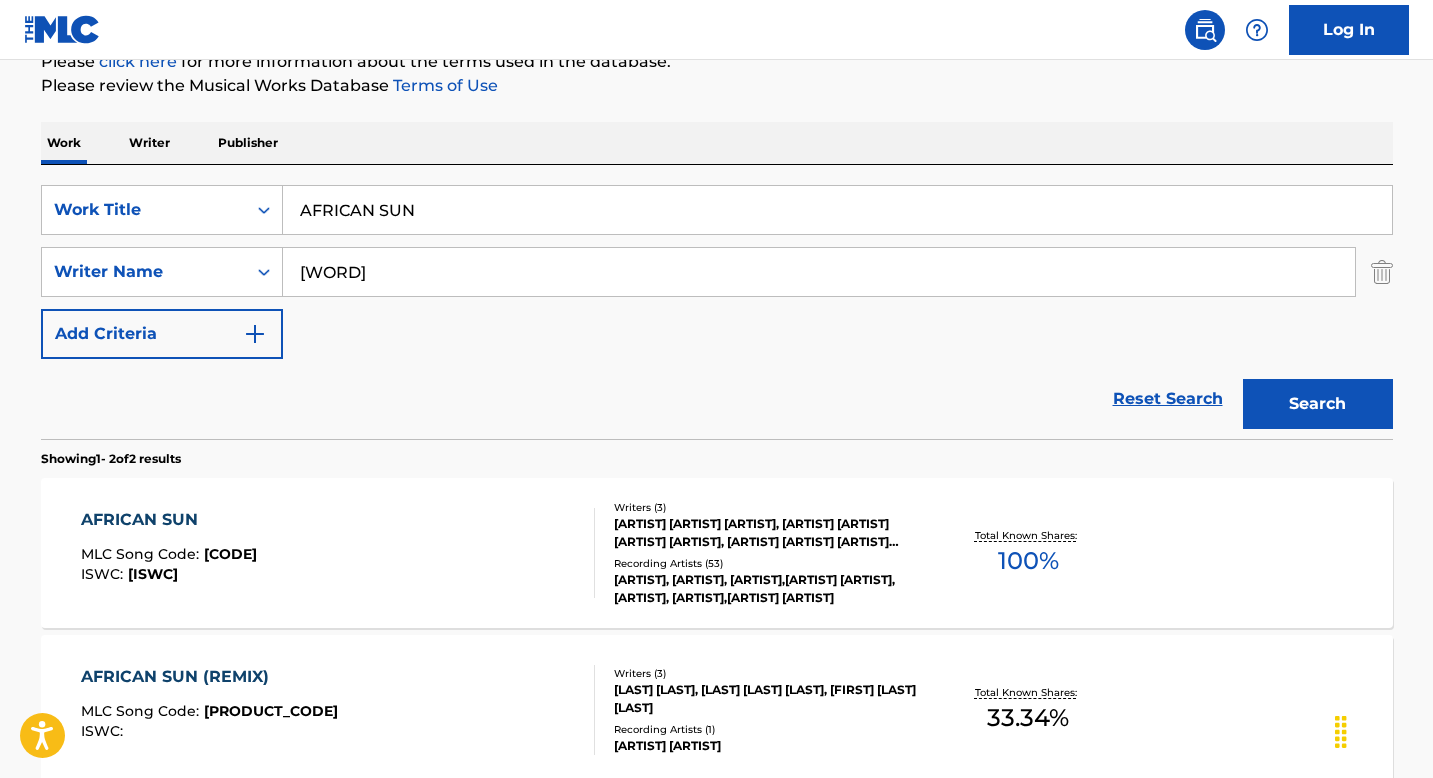 scroll, scrollTop: 263, scrollLeft: 0, axis: vertical 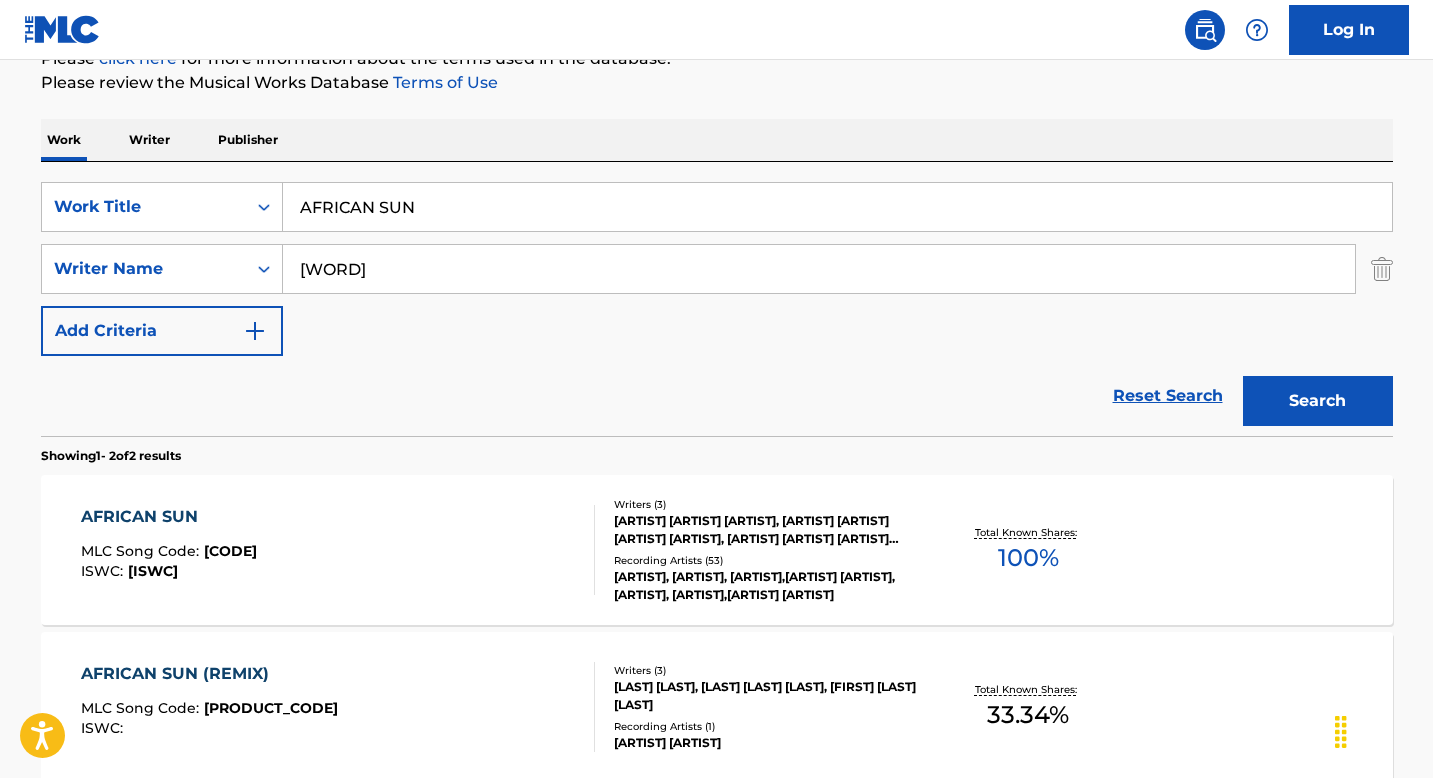 click on "MLC Song Code : [CODE] ISWC : [ISWC]" at bounding box center [338, 550] 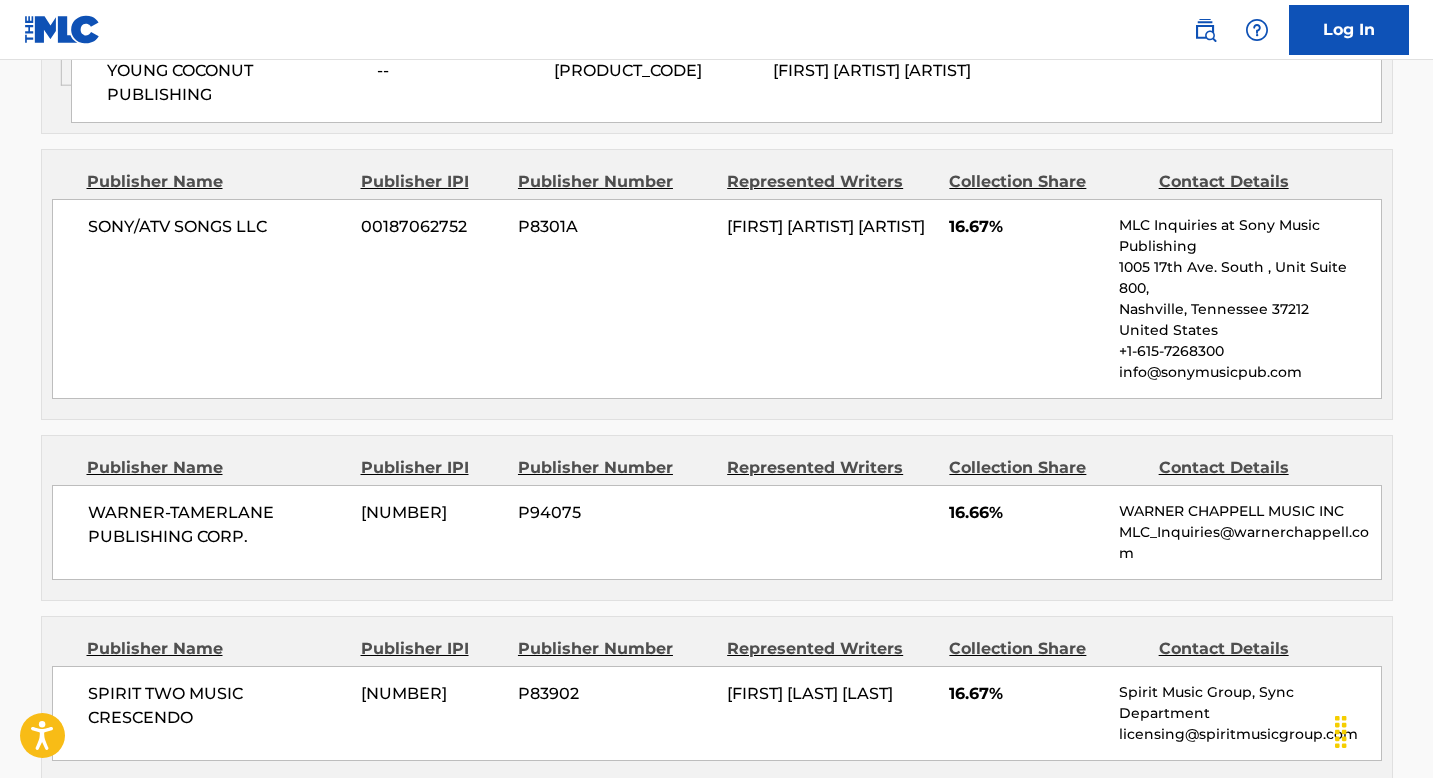 scroll, scrollTop: 1363, scrollLeft: 0, axis: vertical 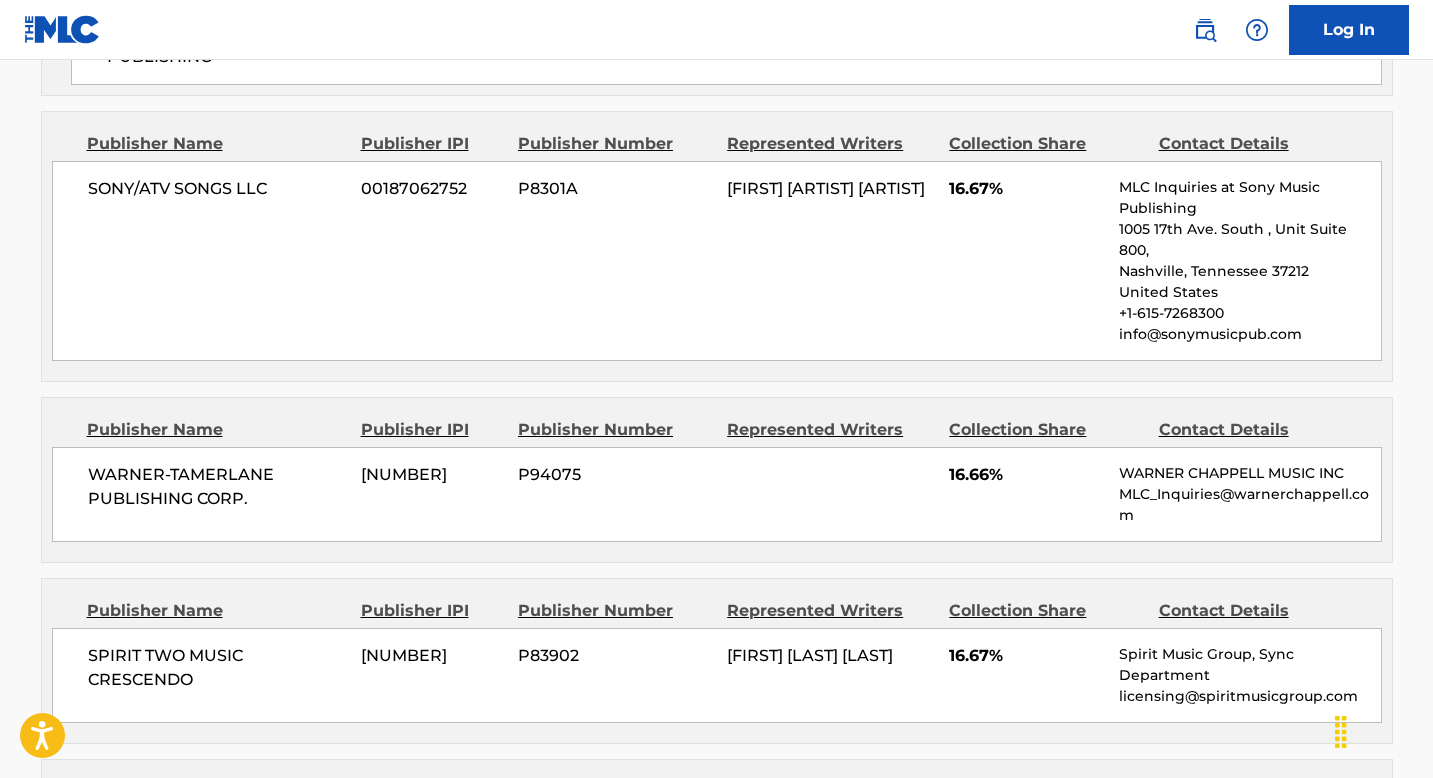 click on "PUBLISHING CORP. [NUMBER] [PRODUCT_CODE] % MUSIC INC MLC_Inquiries@[EMAIL]" at bounding box center (717, 494) 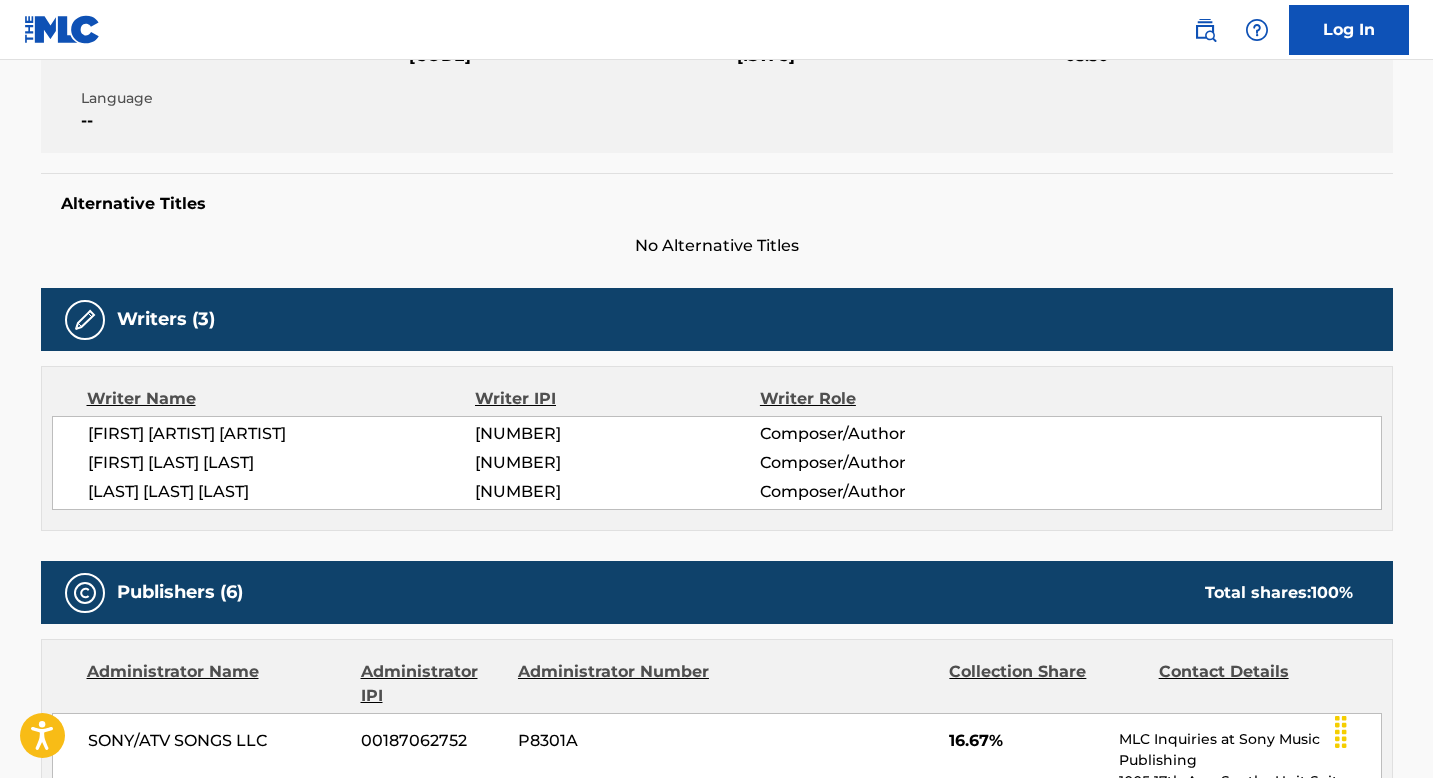 scroll, scrollTop: 428, scrollLeft: 0, axis: vertical 